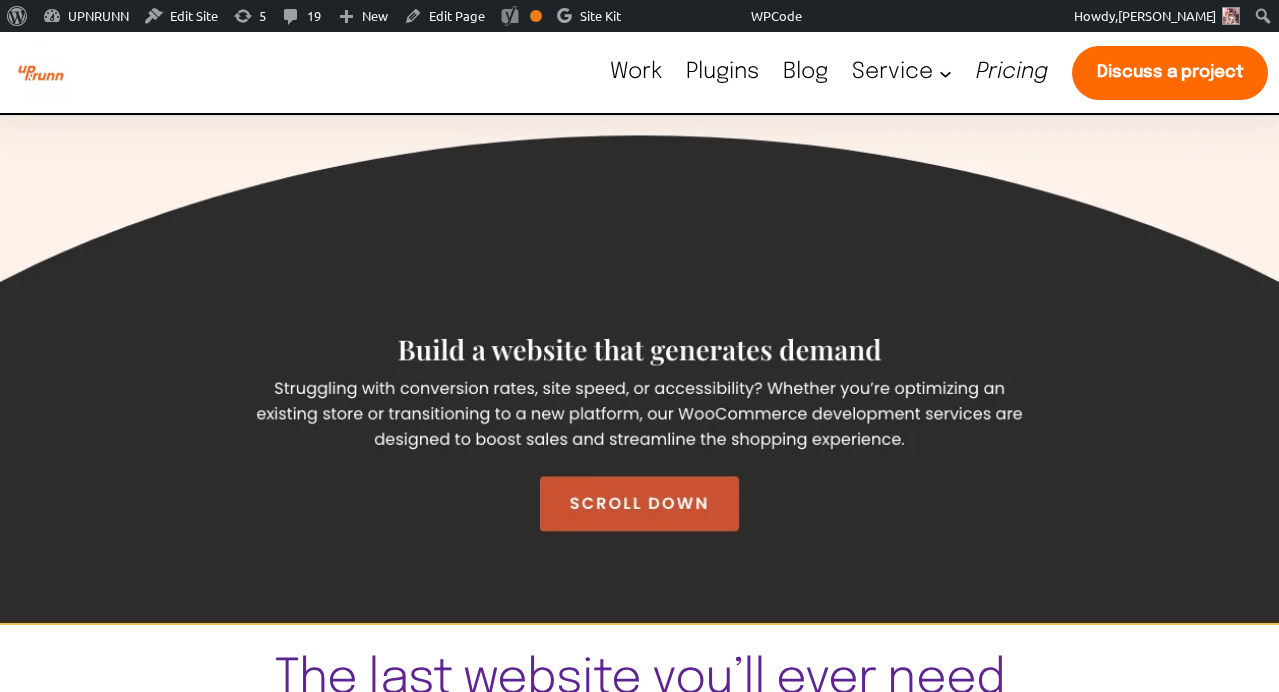 scroll, scrollTop: 0, scrollLeft: 0, axis: both 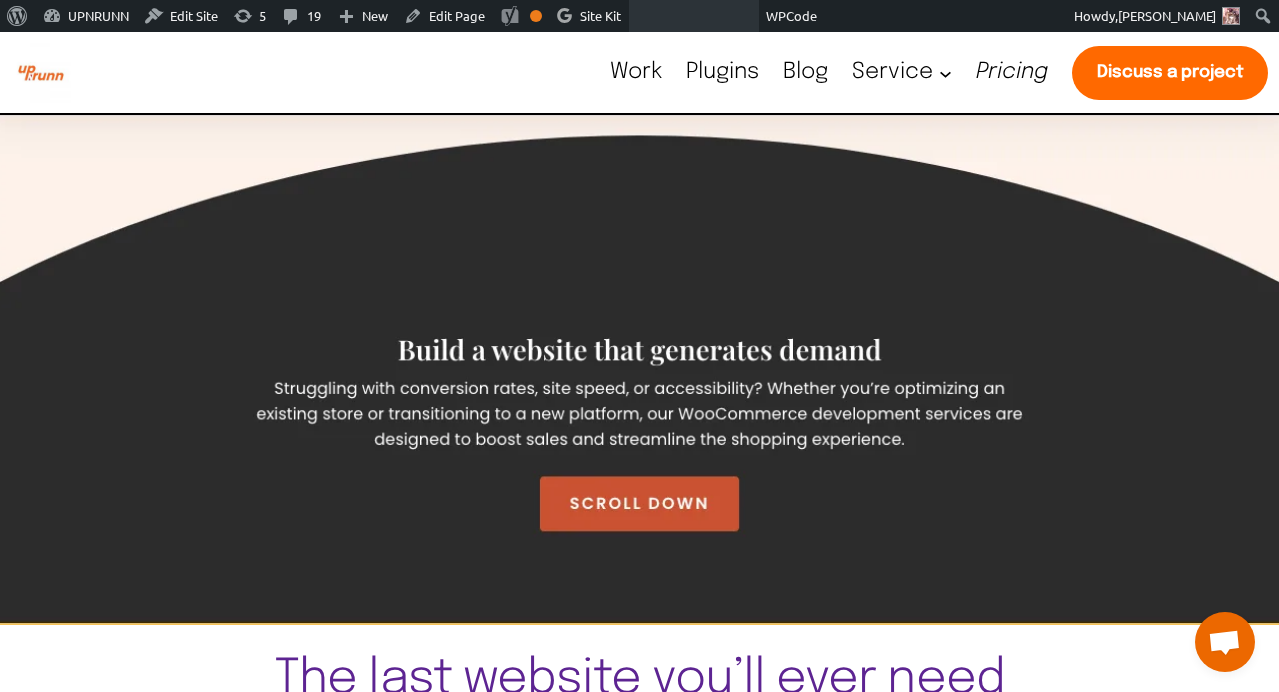 click at bounding box center [695, 16] 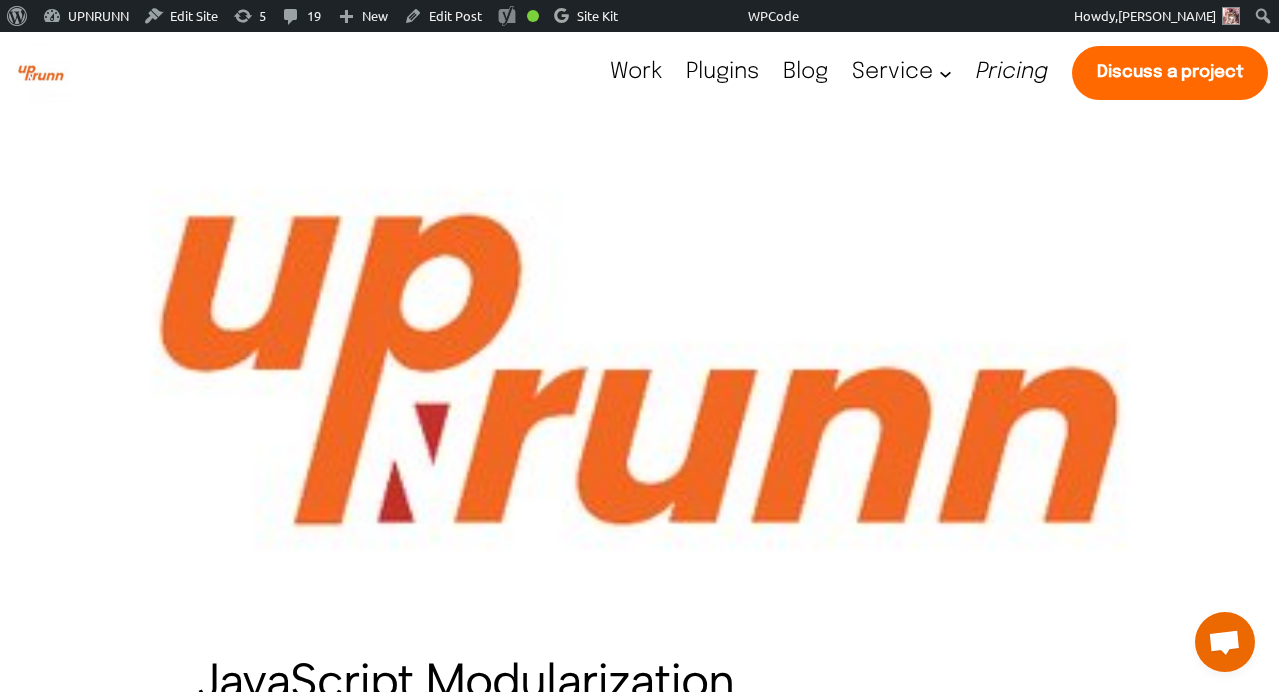 scroll, scrollTop: 0, scrollLeft: 0, axis: both 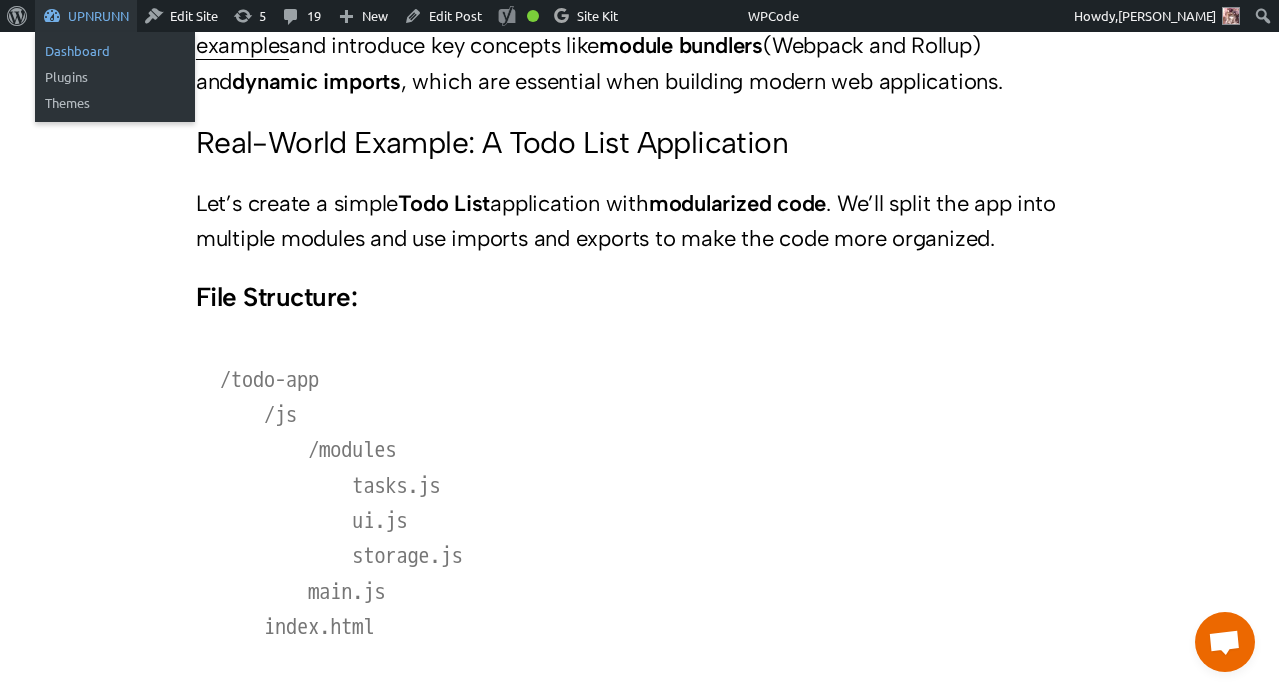 click on "Dashboard" at bounding box center (115, 51) 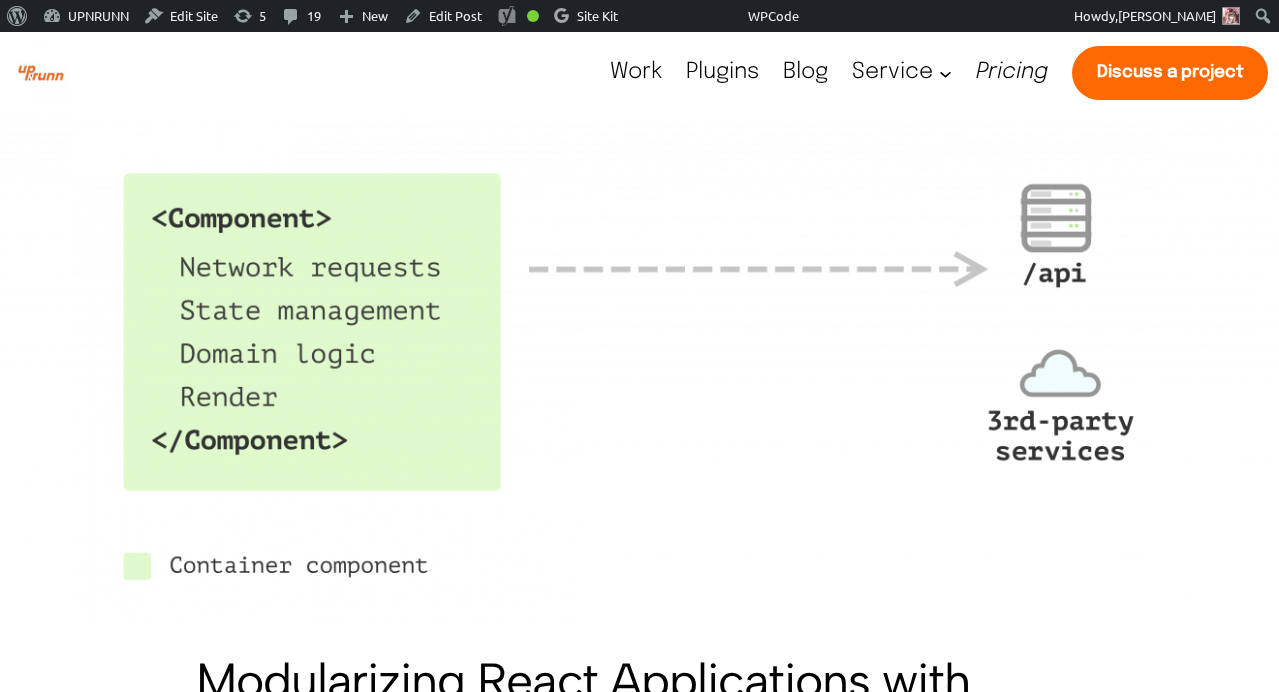 scroll, scrollTop: 0, scrollLeft: 0, axis: both 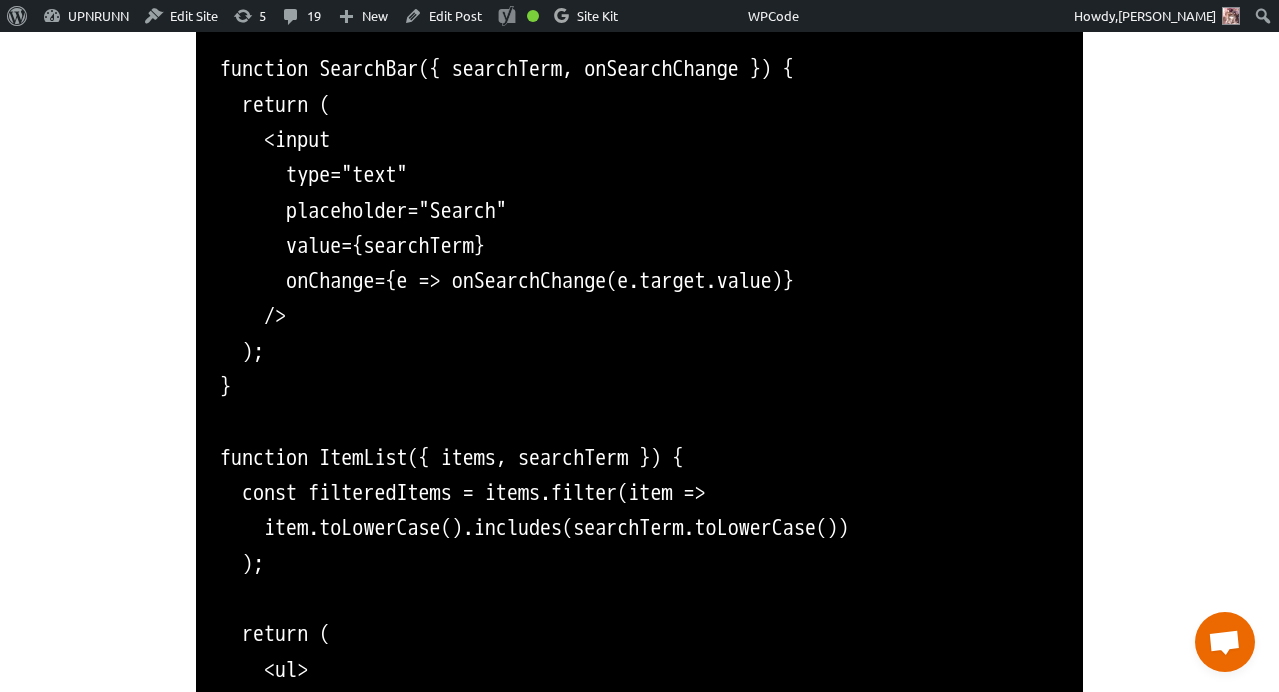 click at bounding box center (98, 2082) 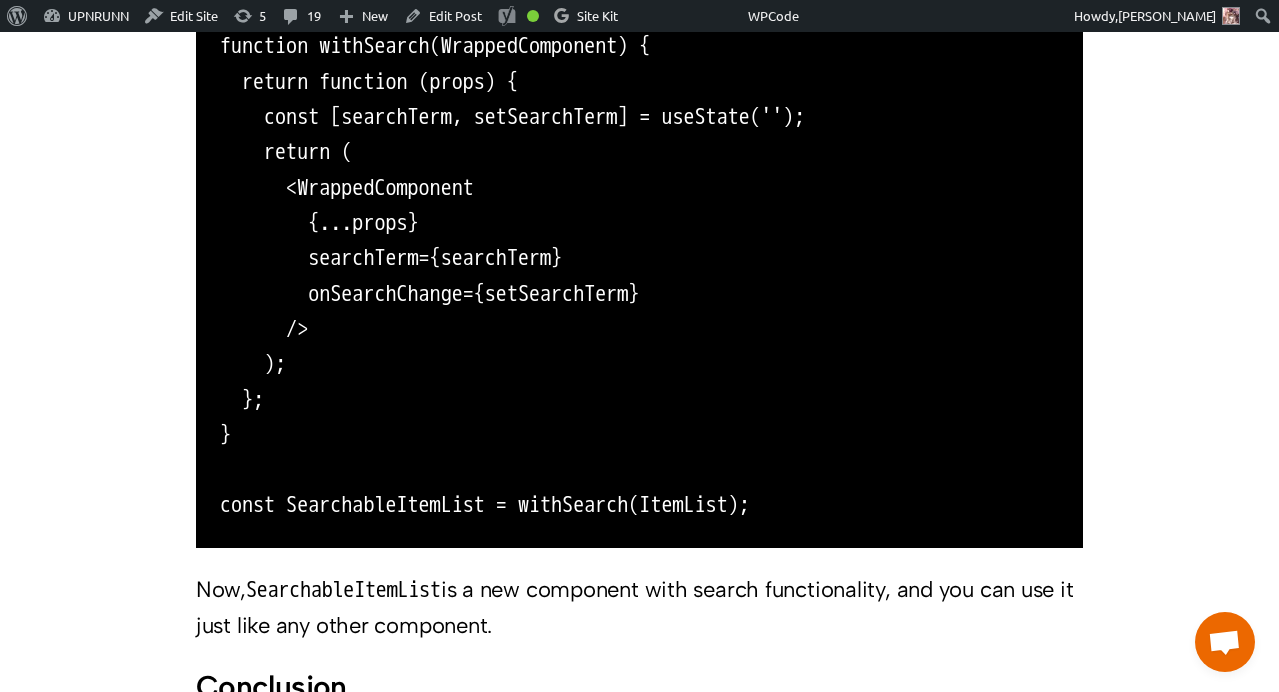 scroll, scrollTop: 8526, scrollLeft: 0, axis: vertical 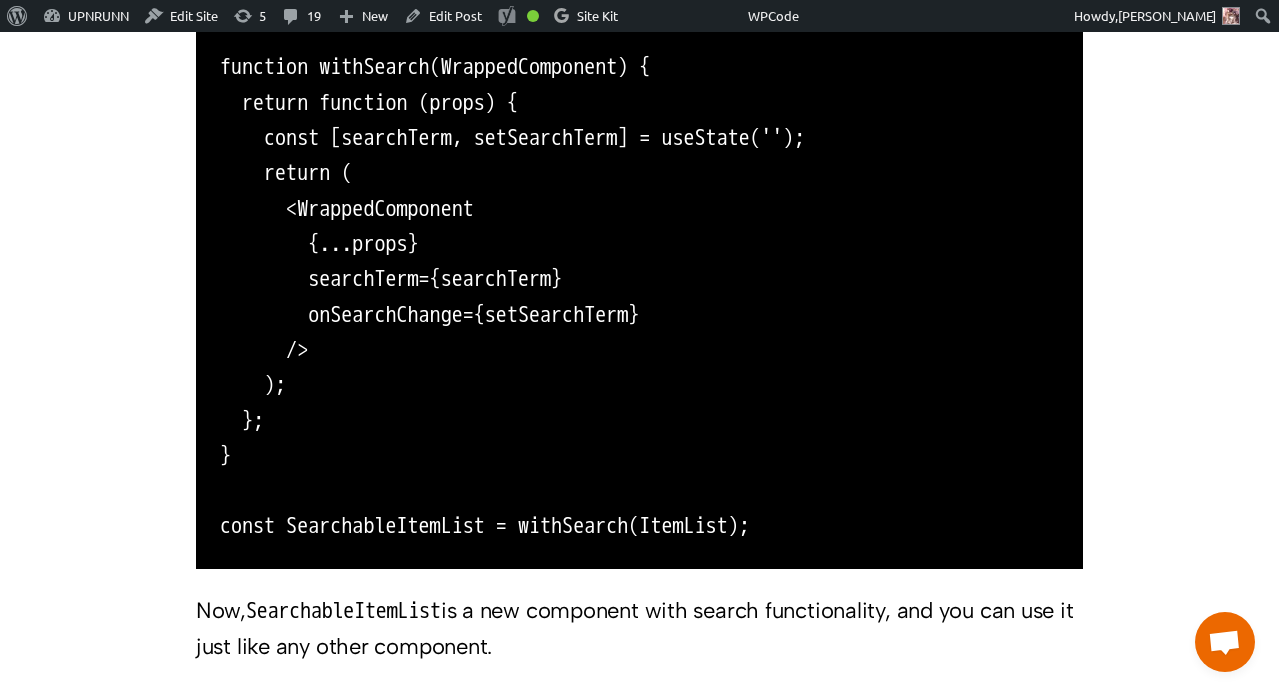 click on "function withSearch(WrappedComponent) {
return function (props) {
const [searchTerm, setSearchTerm] = useState('');
return (
<WrappedComponent
{...props}
searchTerm={searchTerm}
onSearchChange={setSearchTerm}
/>
);
};
}
const SearchableItemList = withSearch(ItemList);" at bounding box center [639, 297] 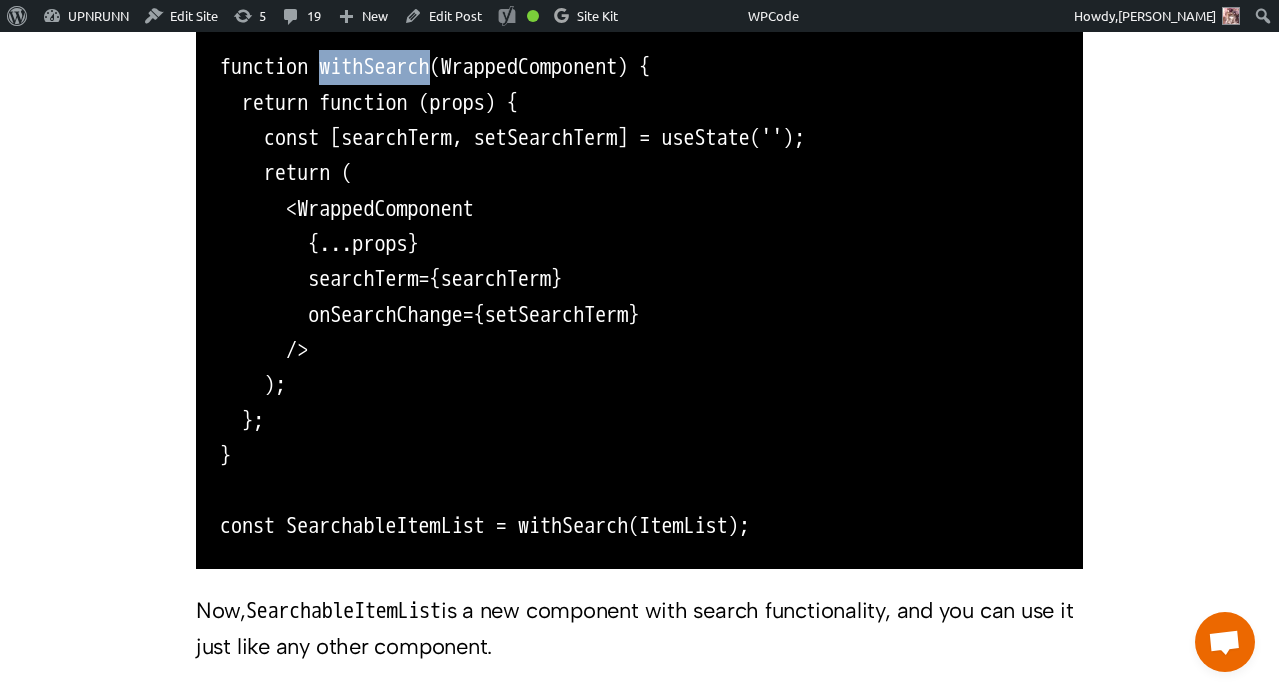 click on "function withSearch(WrappedComponent) {
return function (props) {
const [searchTerm, setSearchTerm] = useState('');
return (
<WrappedComponent
{...props}
searchTerm={searchTerm}
onSearchChange={setSearchTerm}
/>
);
};
}
const SearchableItemList = withSearch(ItemList);" at bounding box center [639, 297] 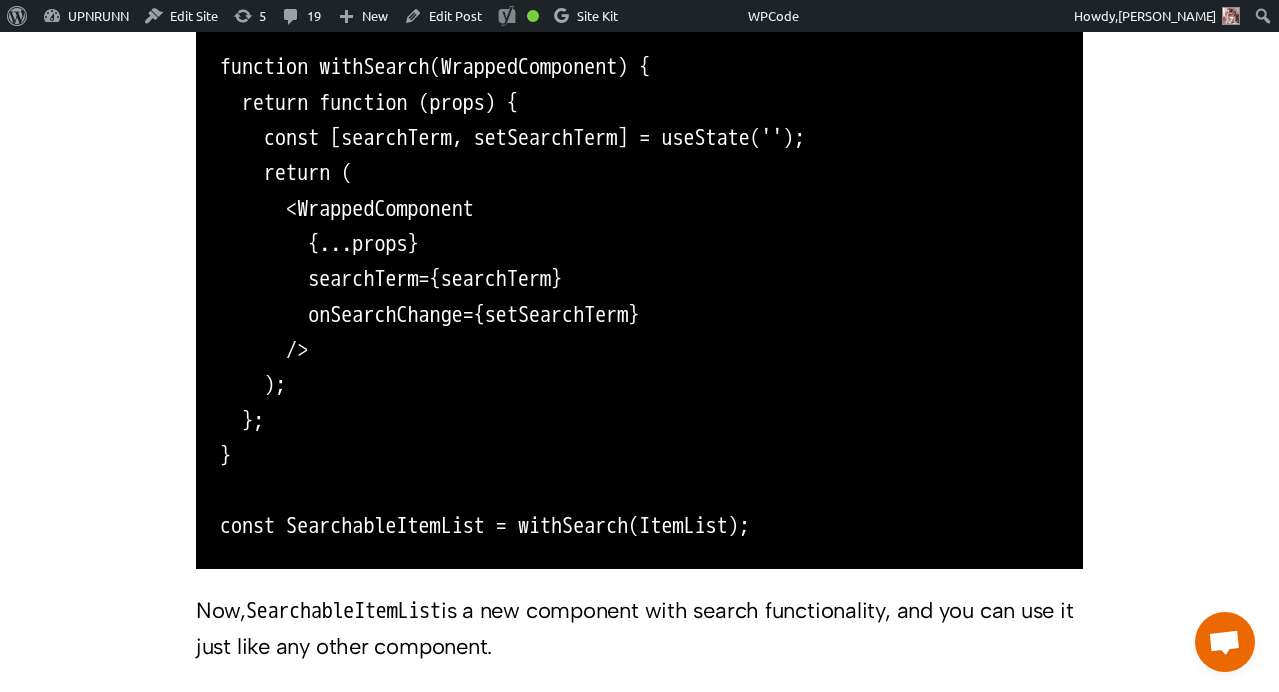 click on "function withSearch(WrappedComponent) {
return function (props) {
const [searchTerm, setSearchTerm] = useState('');
return (
<WrappedComponent
{...props}
searchTerm={searchTerm}
onSearchChange={setSearchTerm}
/>
);
};
}
const SearchableItemList = withSearch(ItemList);" at bounding box center [639, 297] 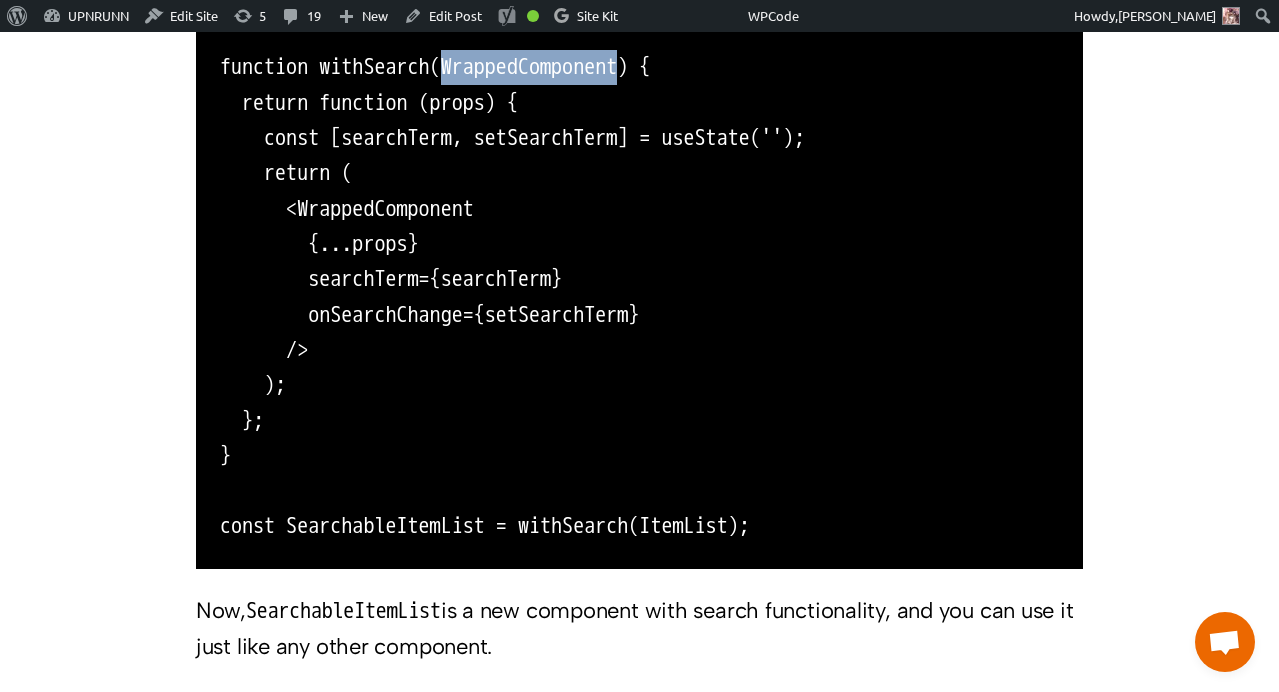 scroll, scrollTop: 8664, scrollLeft: 0, axis: vertical 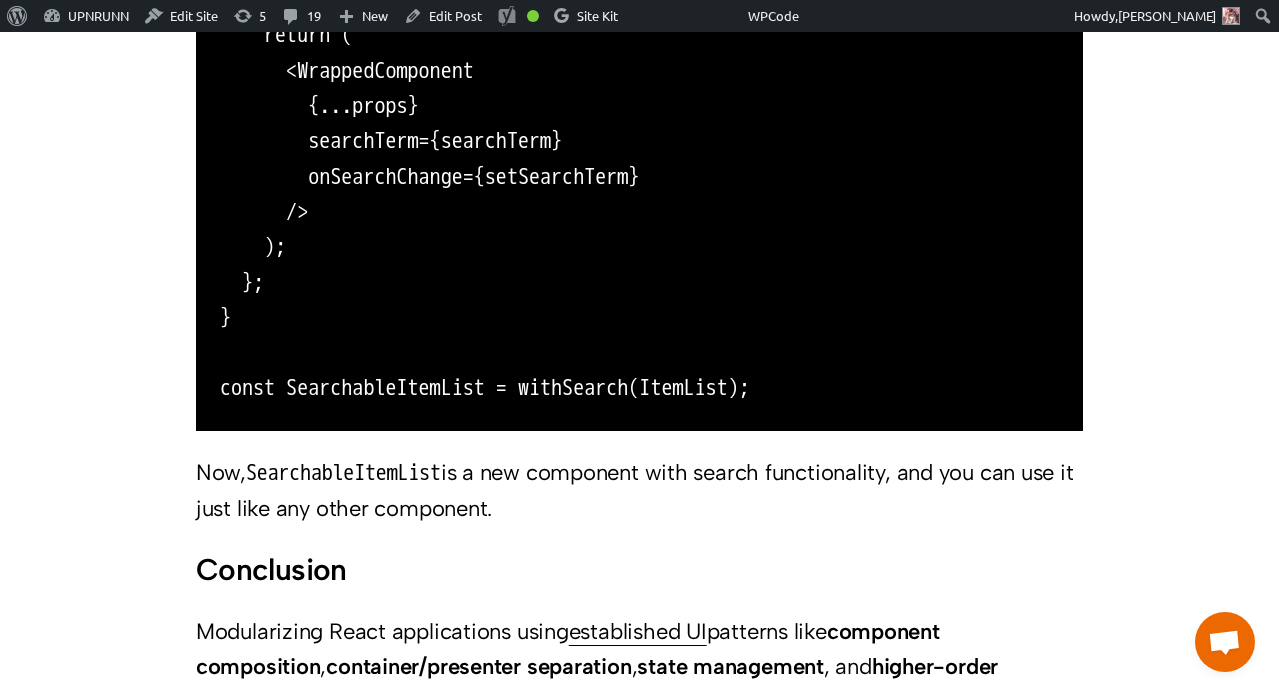 click on "function withSearch(WrappedComponent) {
return function (props) {
const [searchTerm, setSearchTerm] = useState('');
return (
<WrappedComponent
{...props}
searchTerm={searchTerm}
onSearchChange={setSearchTerm}
/>
);
};
}
const SearchableItemList = withSearch(ItemList);" at bounding box center [639, 159] 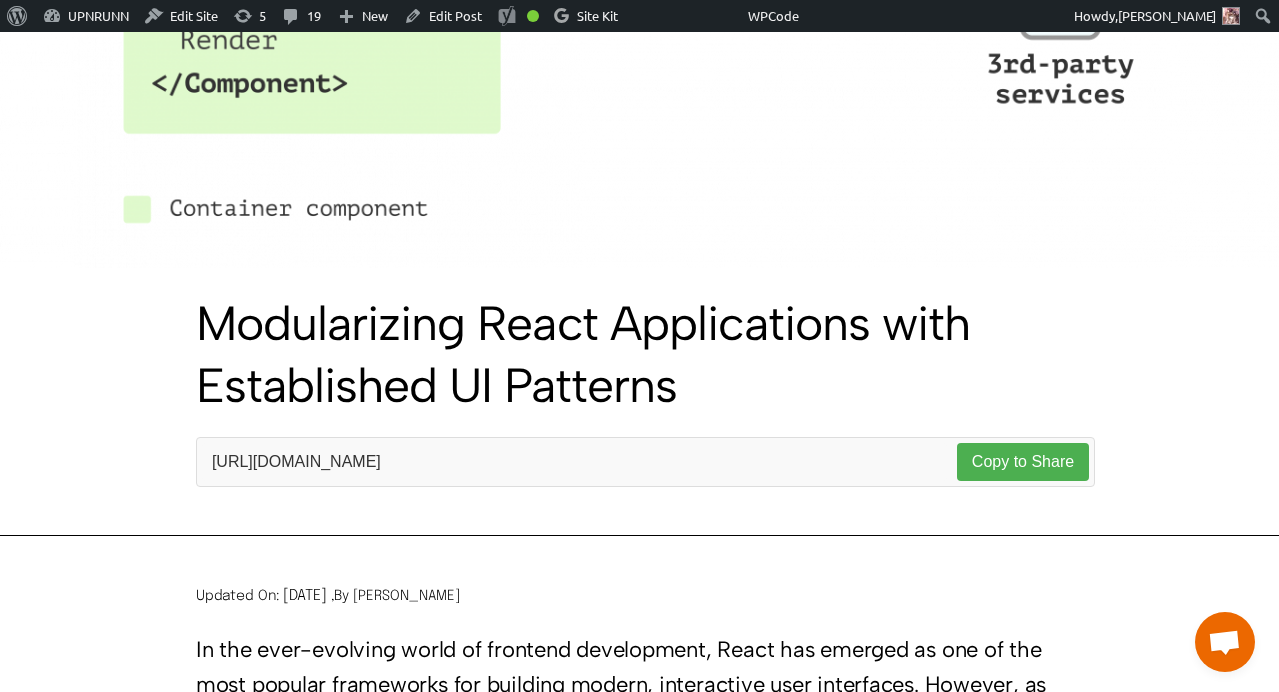scroll, scrollTop: 388, scrollLeft: 0, axis: vertical 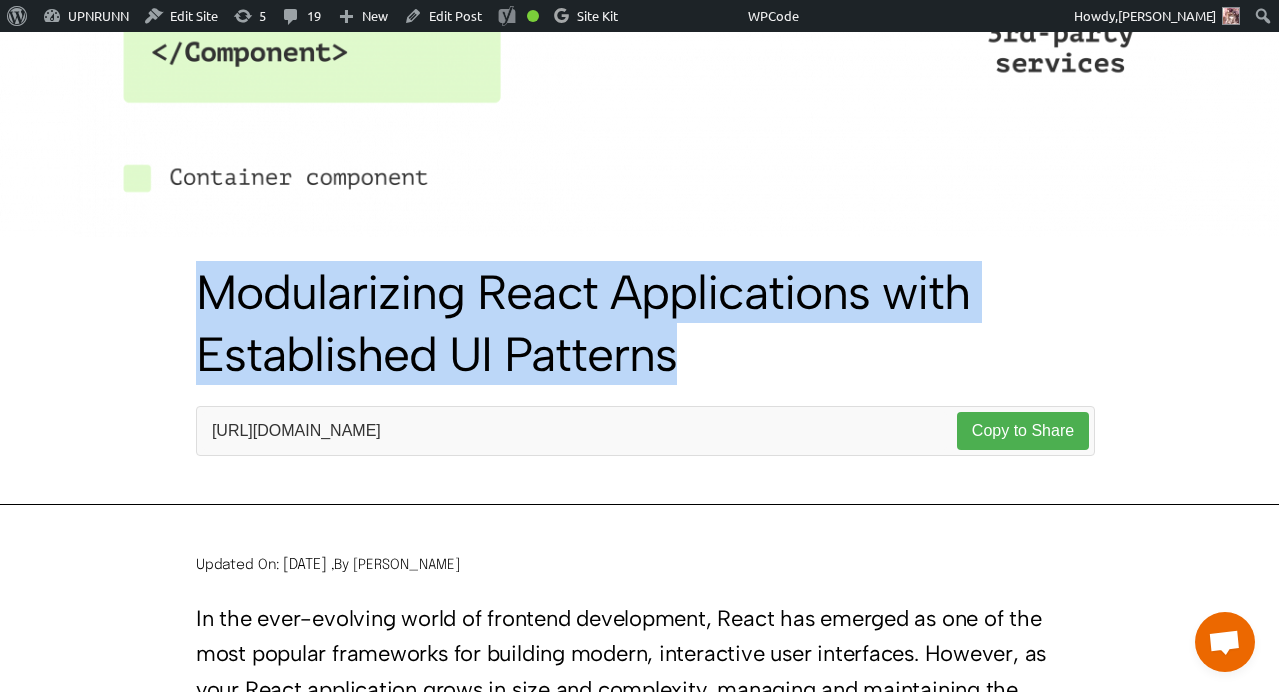 drag, startPoint x: 197, startPoint y: 287, endPoint x: 716, endPoint y: 365, distance: 524.82855 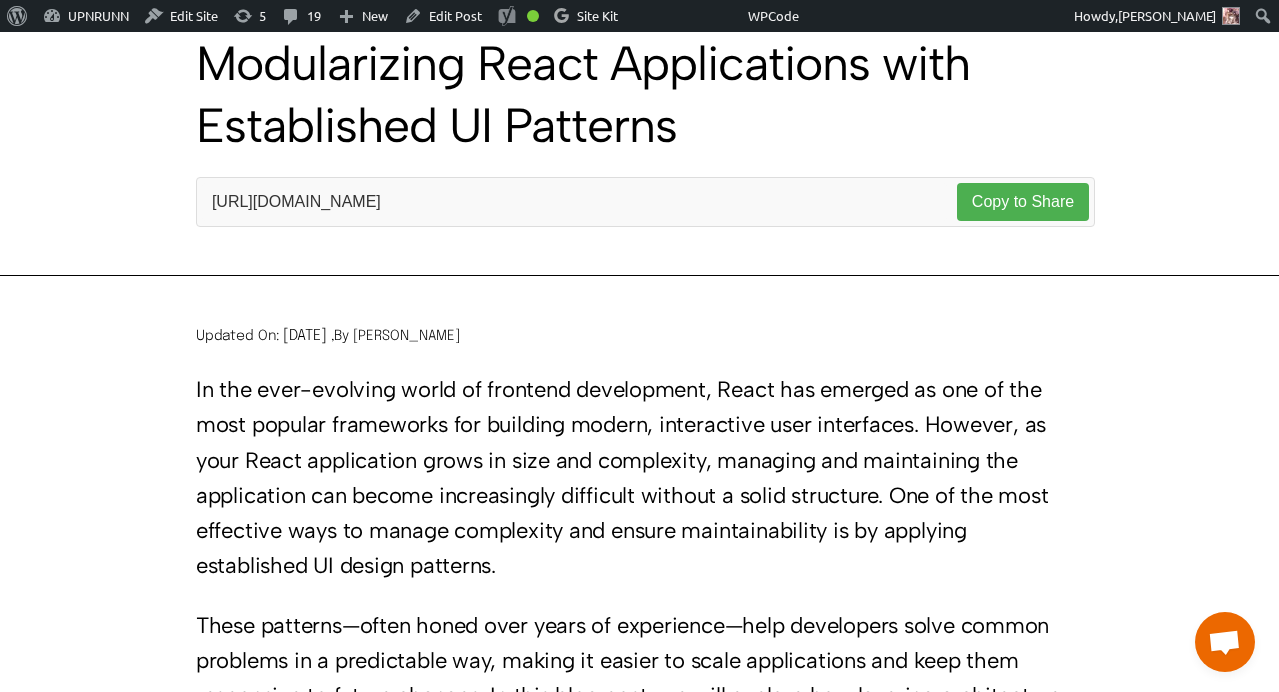scroll, scrollTop: 653, scrollLeft: 0, axis: vertical 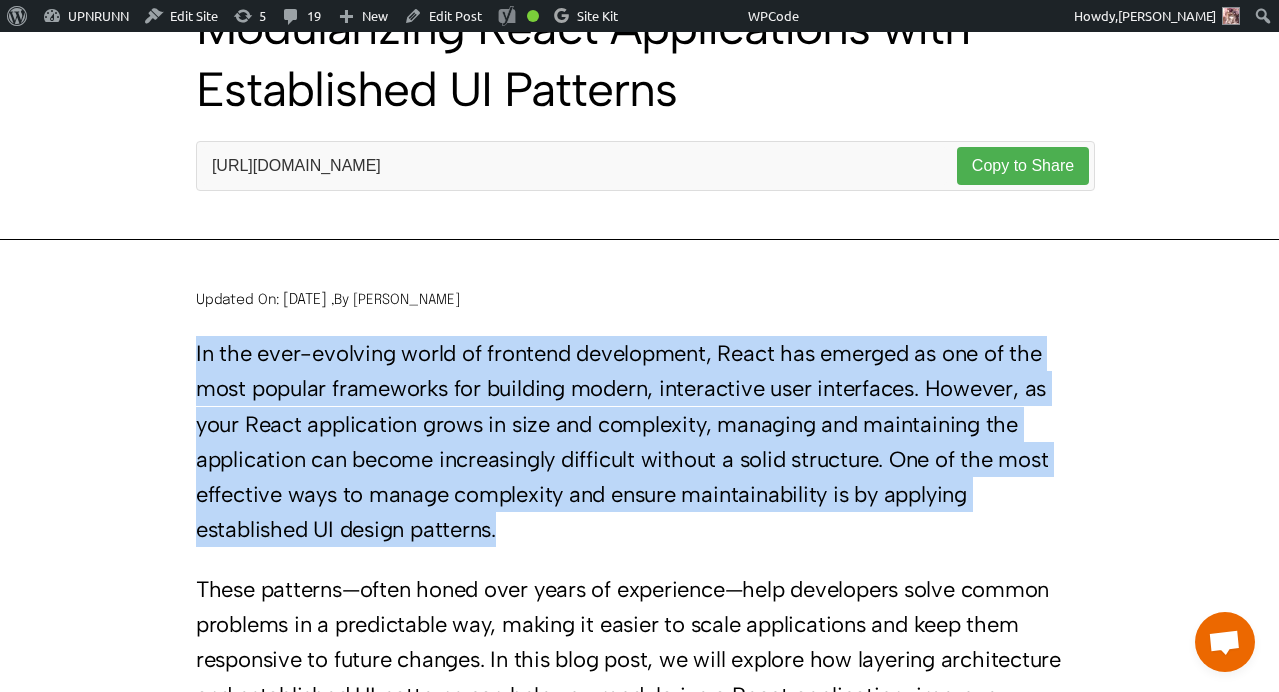 drag, startPoint x: 196, startPoint y: 352, endPoint x: 539, endPoint y: 535, distance: 388.7647 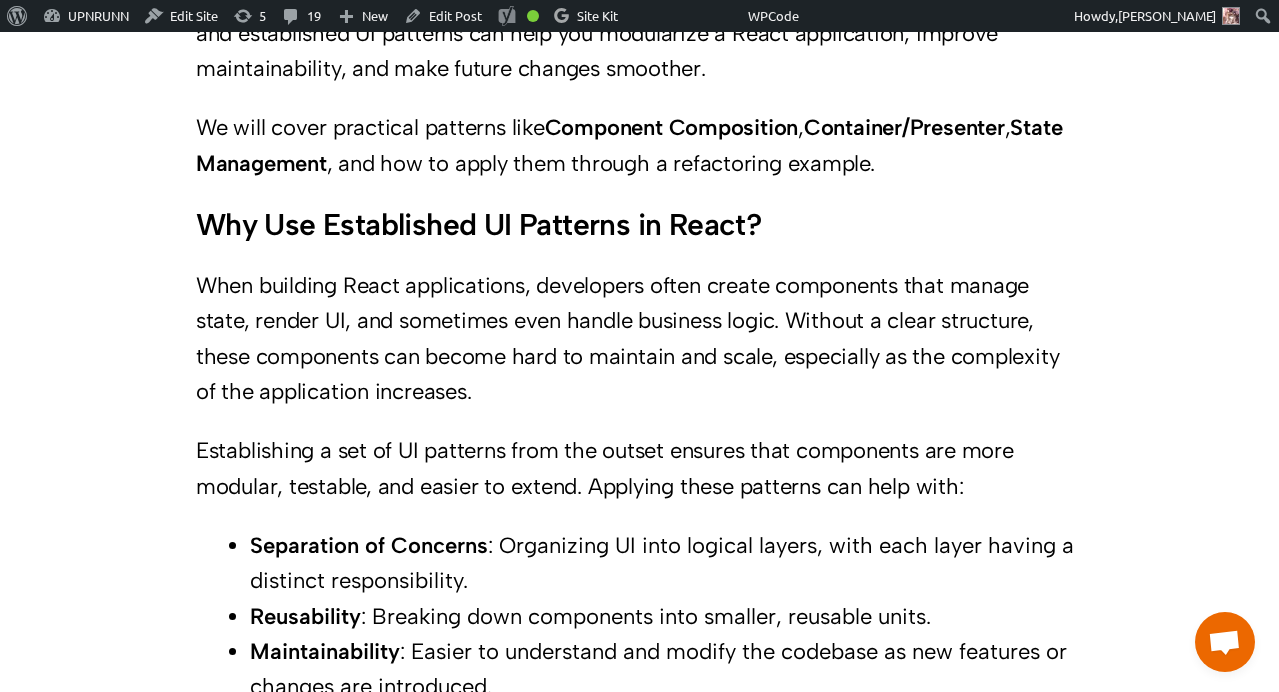 scroll, scrollTop: 1382, scrollLeft: 0, axis: vertical 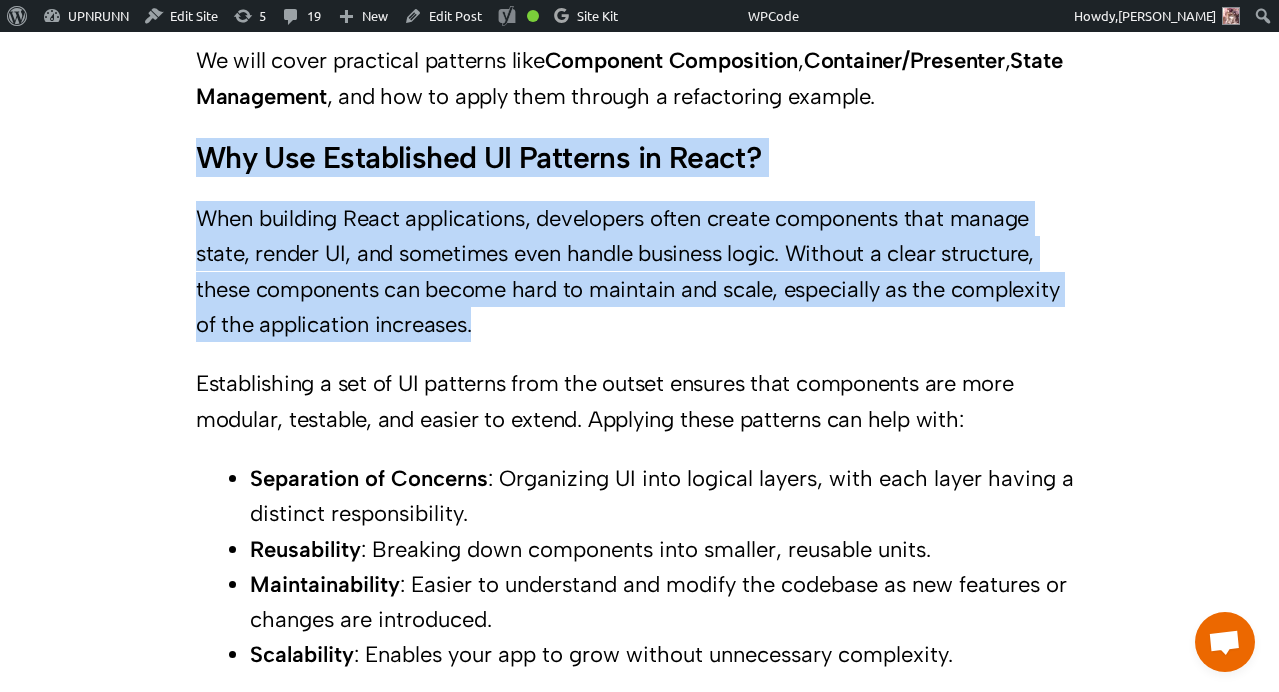 drag, startPoint x: 197, startPoint y: 158, endPoint x: 534, endPoint y: 338, distance: 382.0589 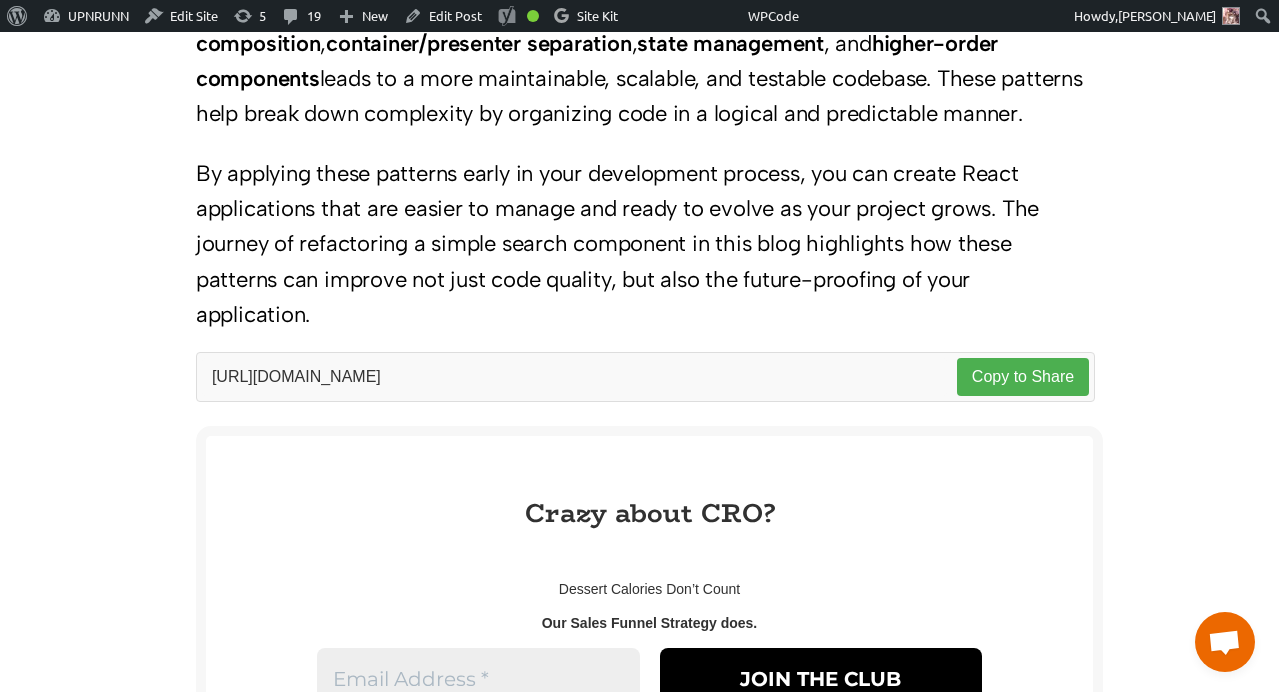 scroll, scrollTop: 9246, scrollLeft: 0, axis: vertical 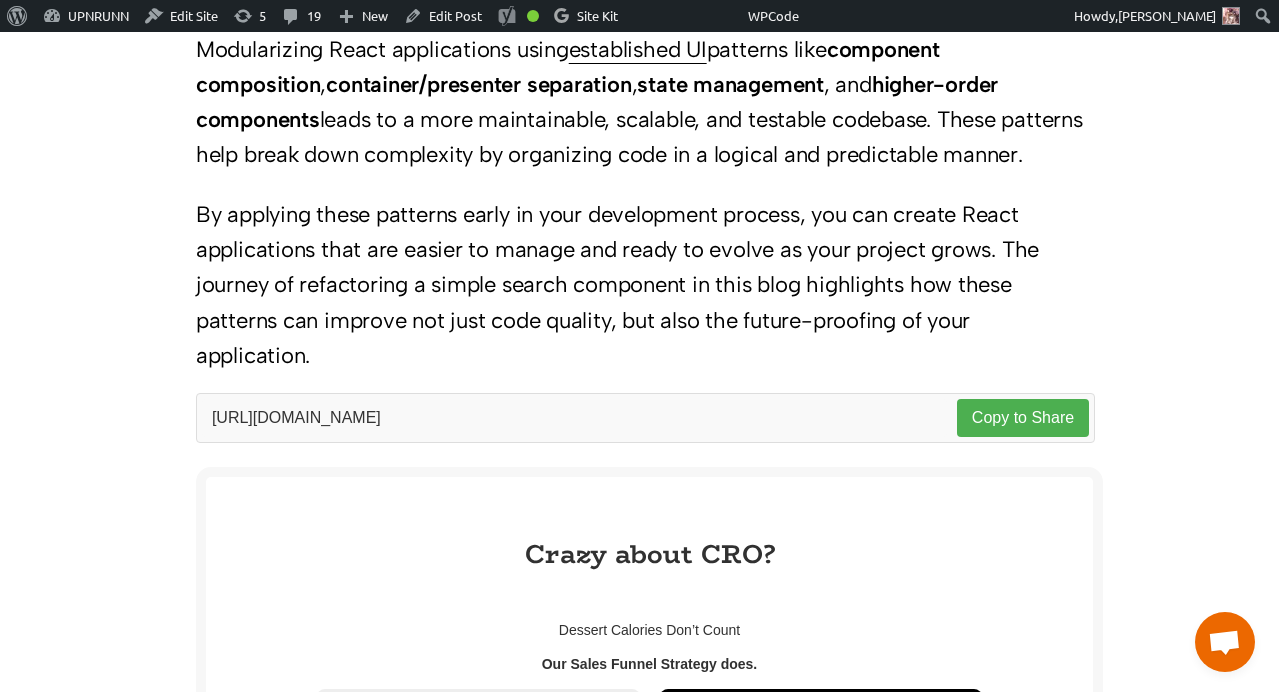 drag, startPoint x: 196, startPoint y: 183, endPoint x: 377, endPoint y: 316, distance: 224.61078 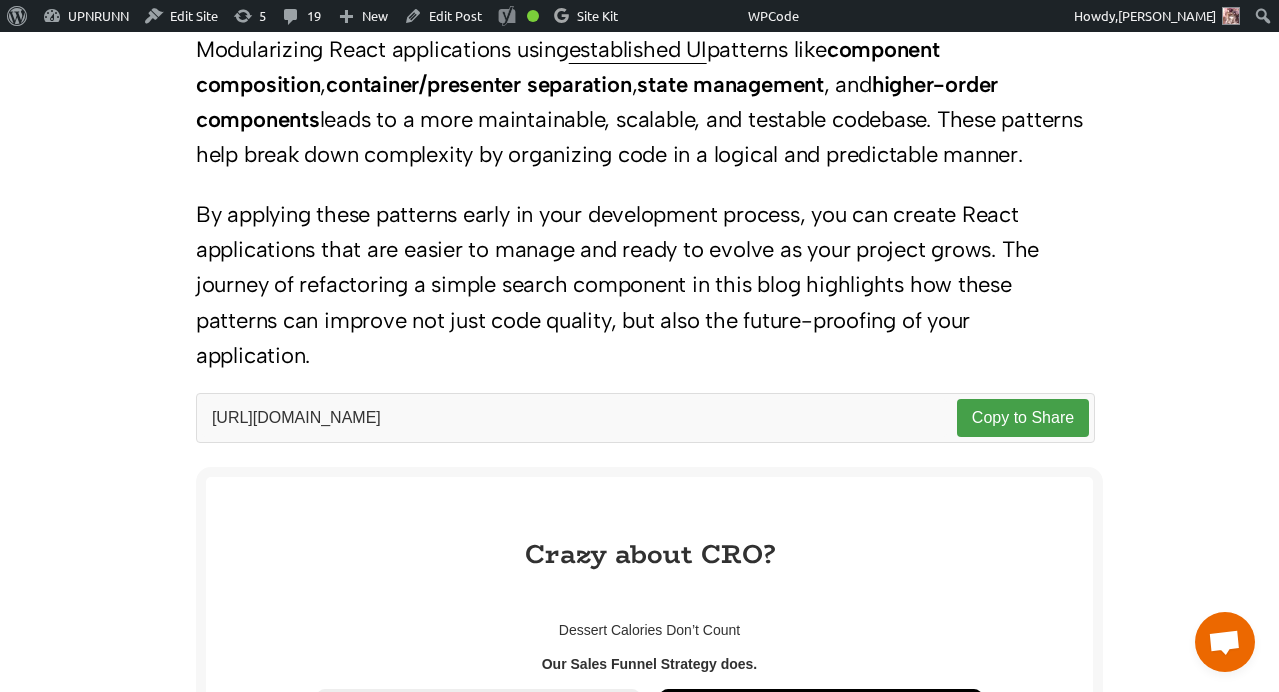 click on "Copy to Share" at bounding box center [1023, 418] 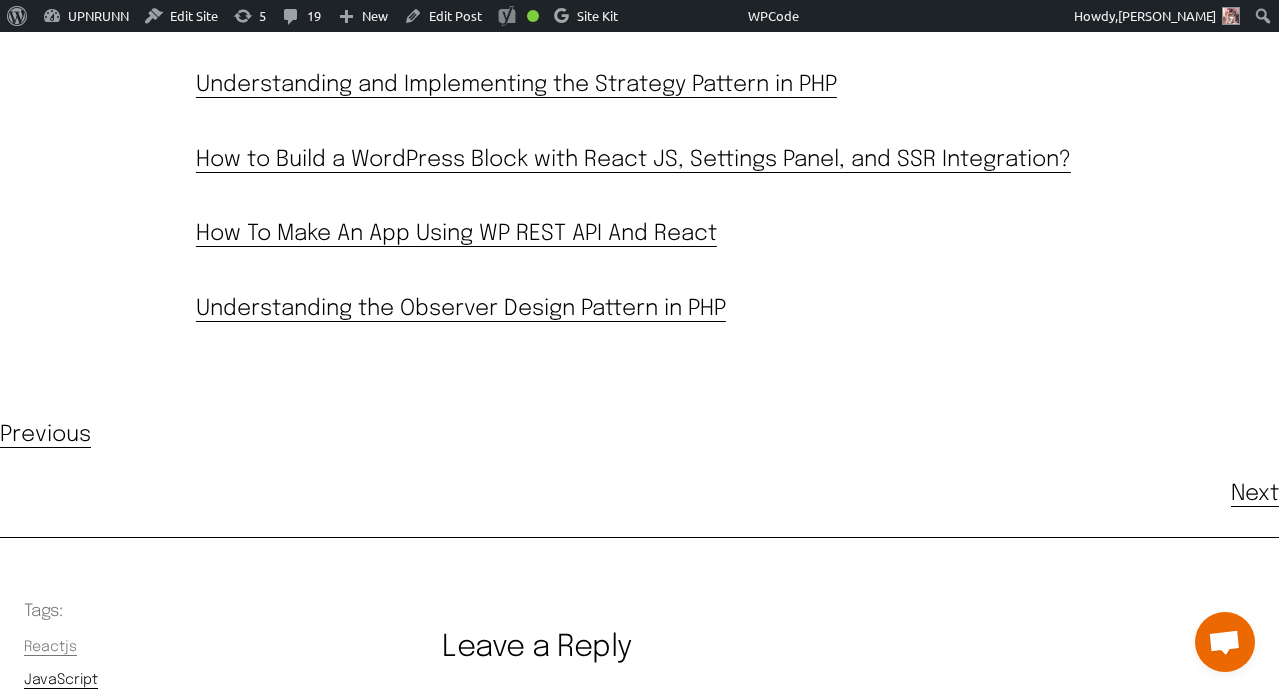 scroll, scrollTop: 10502, scrollLeft: 0, axis: vertical 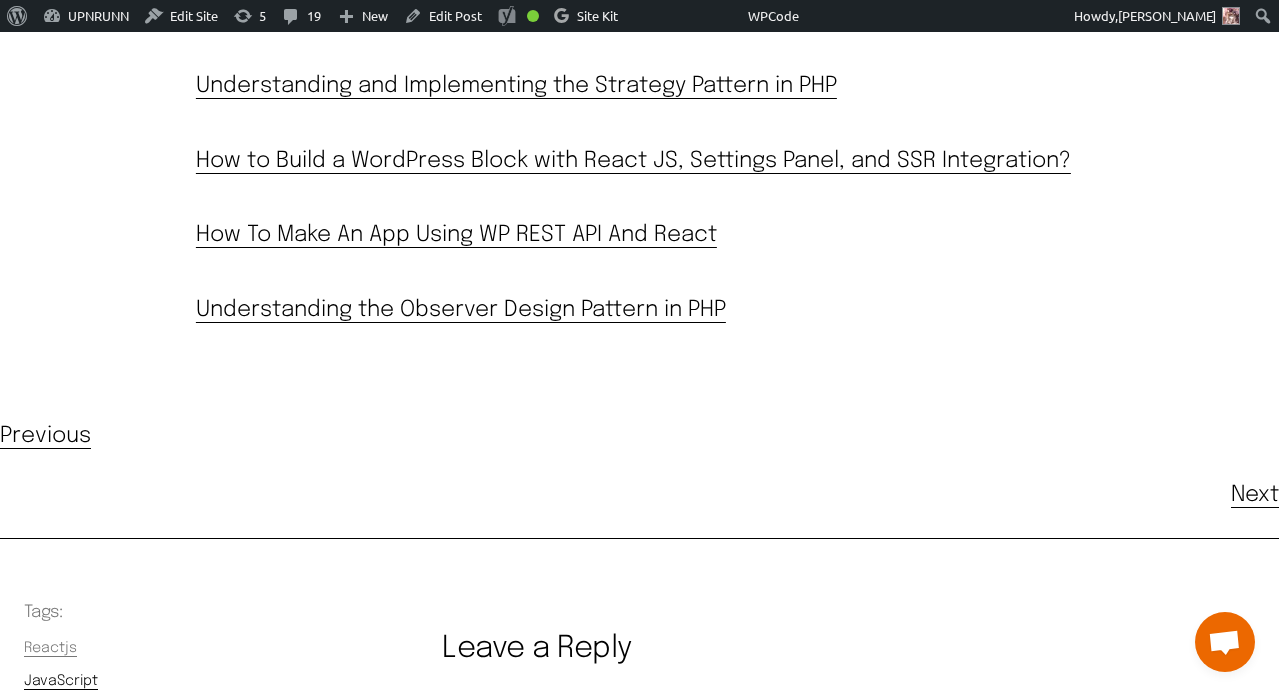click on "How to Build a WordPress Block with React JS, Settings Panel, and SSR Integration?" at bounding box center [639, 161] 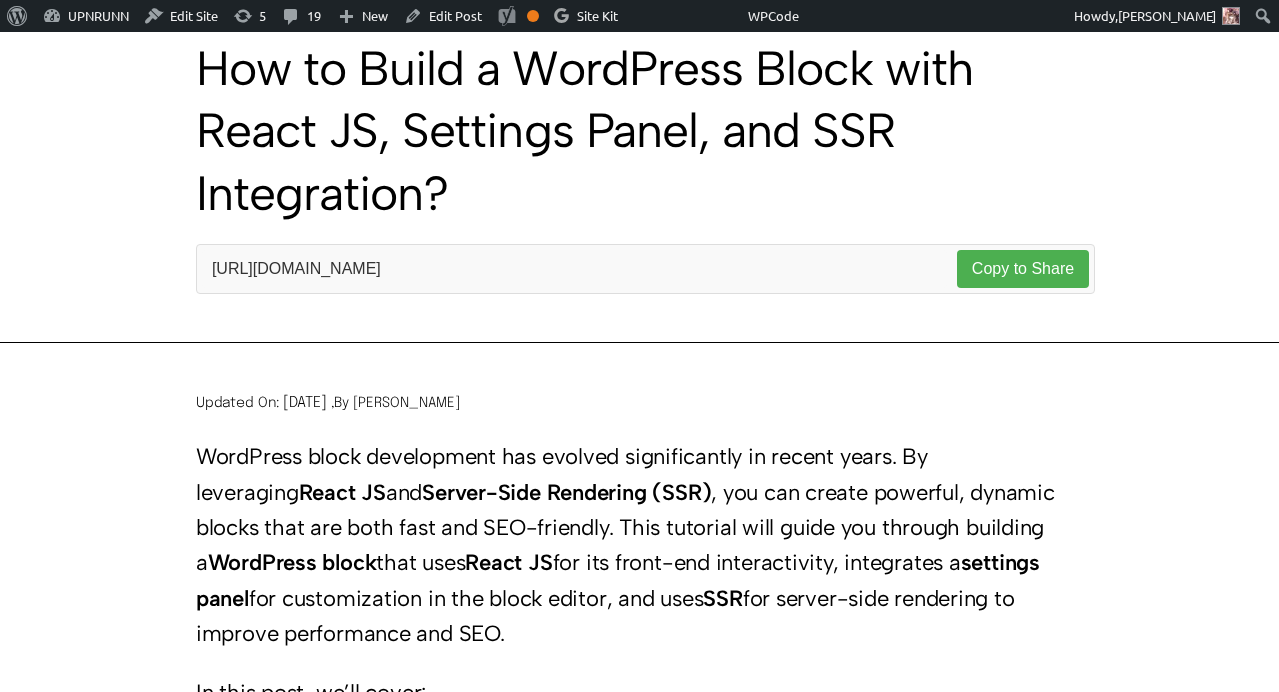 scroll, scrollTop: 831, scrollLeft: 0, axis: vertical 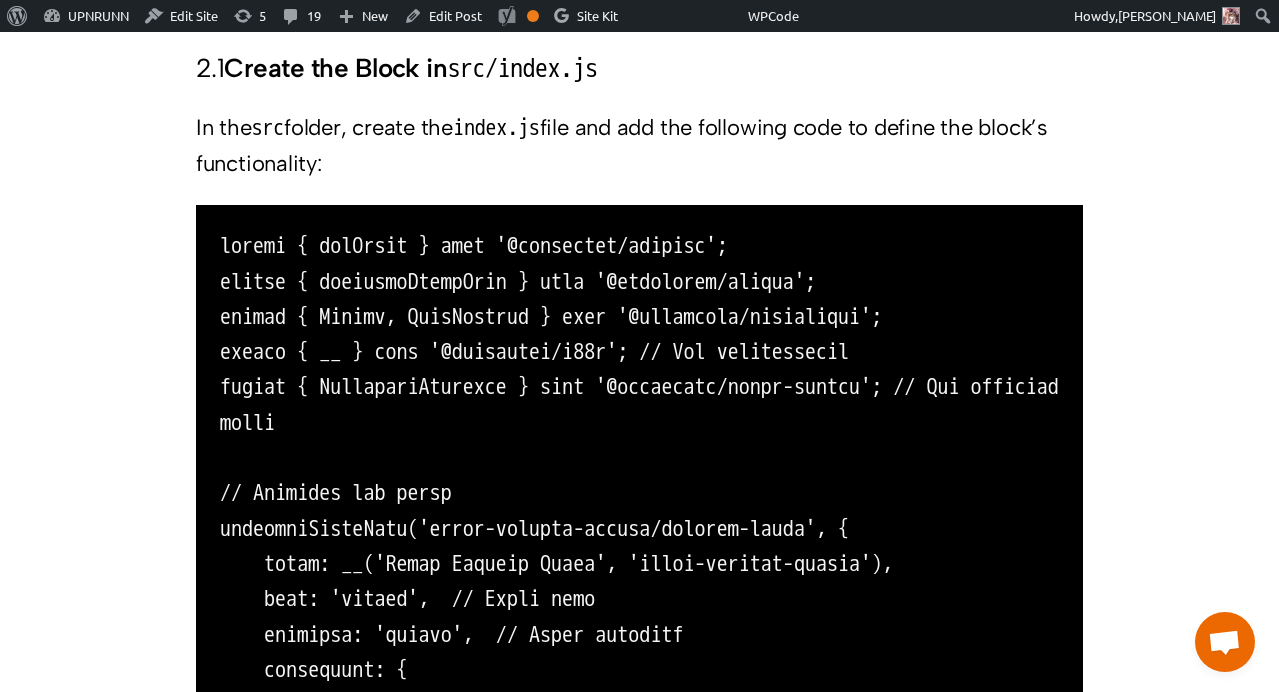 click on "In the  src  folder, create the  index.js  file and add the following code to define the block’s functionality:" at bounding box center [639, 146] 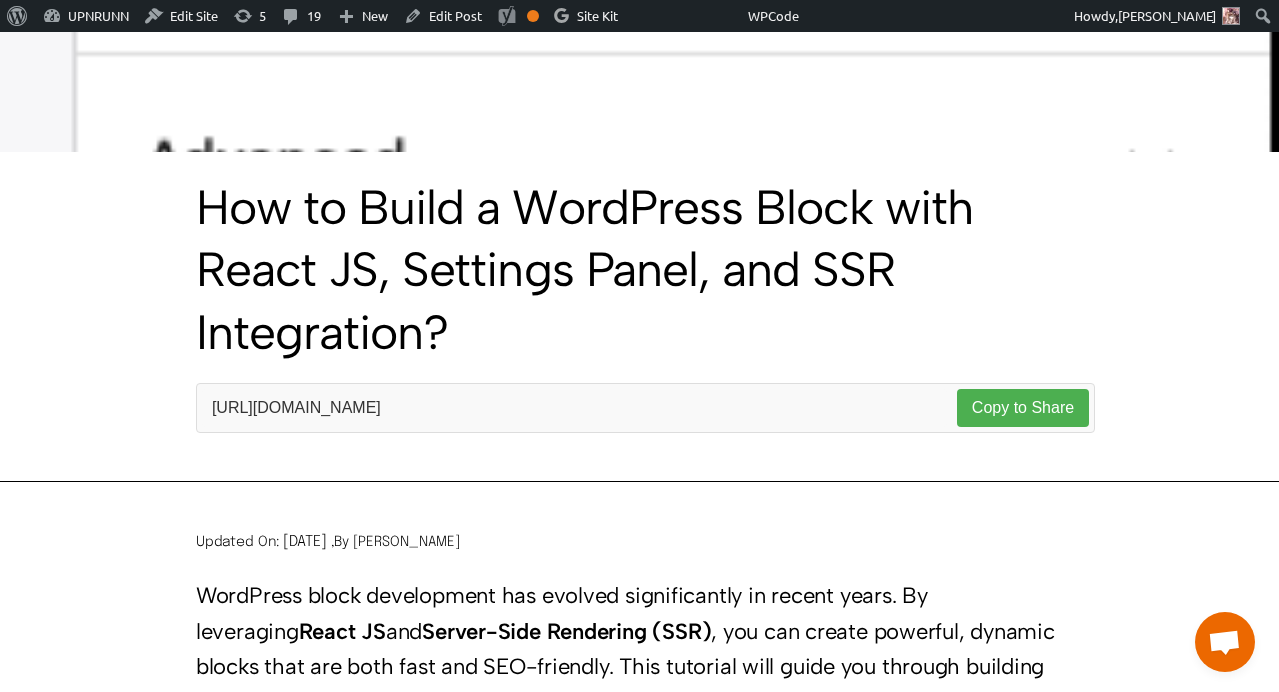 scroll, scrollTop: 485, scrollLeft: 0, axis: vertical 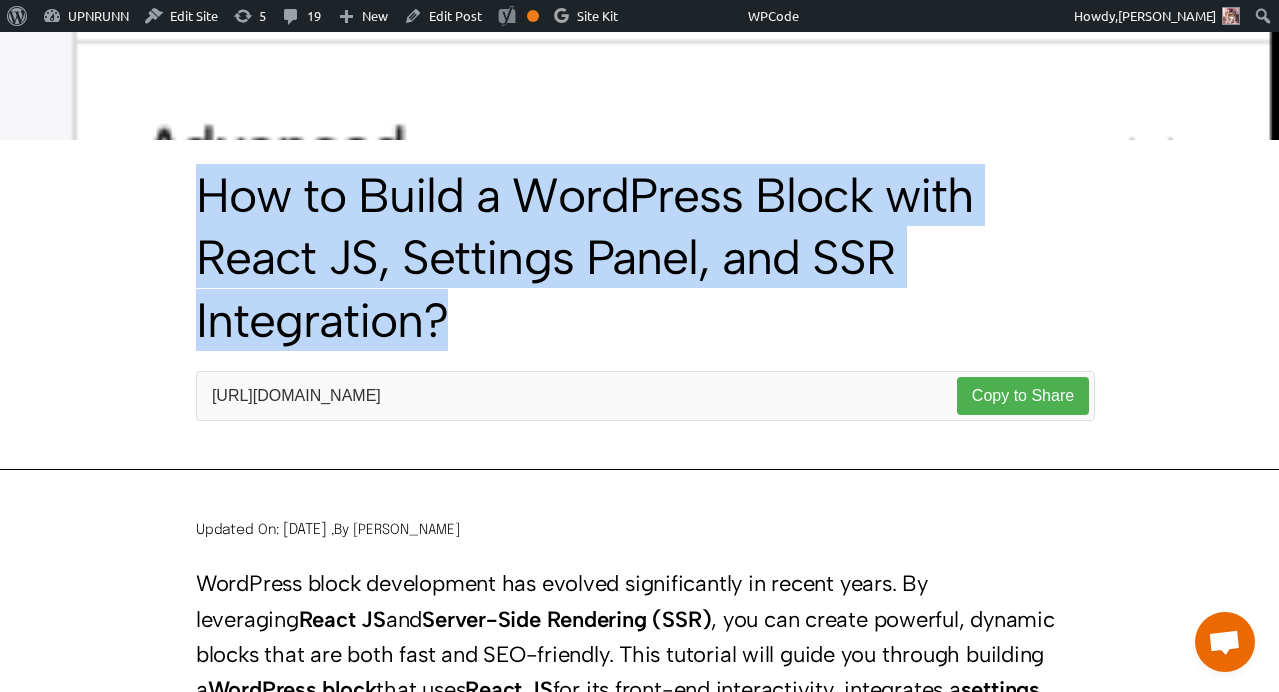 drag, startPoint x: 200, startPoint y: 189, endPoint x: 472, endPoint y: 299, distance: 293.40076 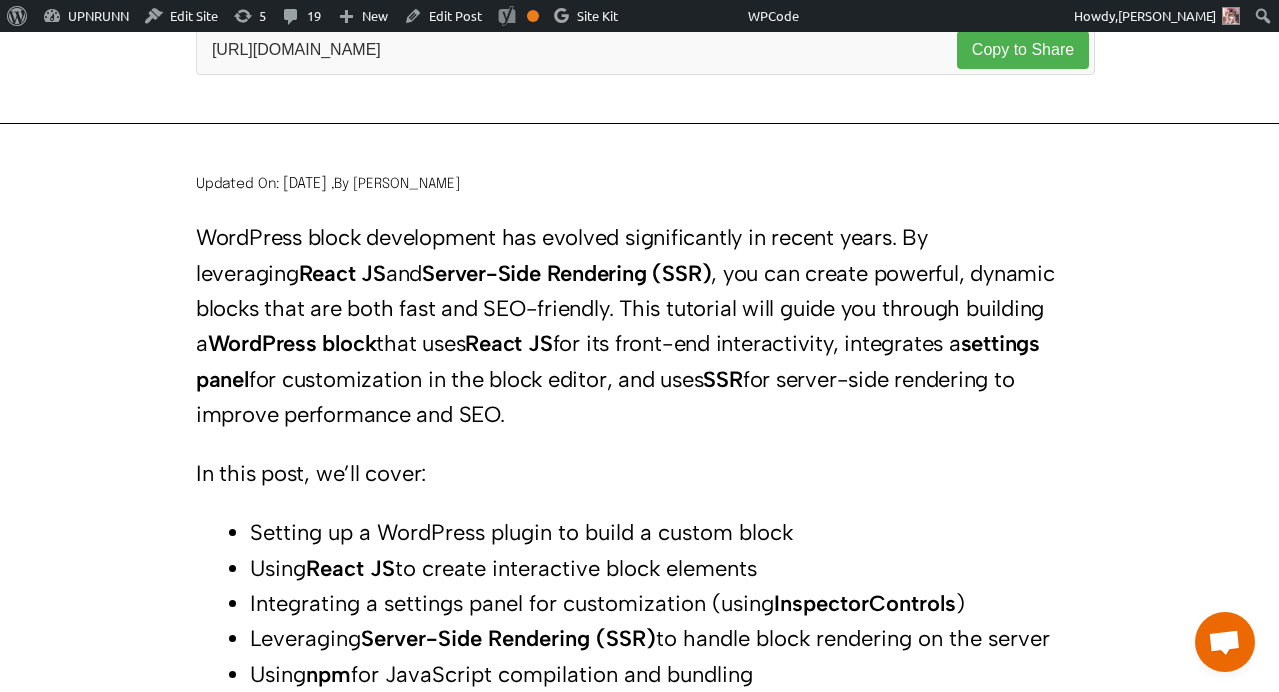 scroll, scrollTop: 922, scrollLeft: 0, axis: vertical 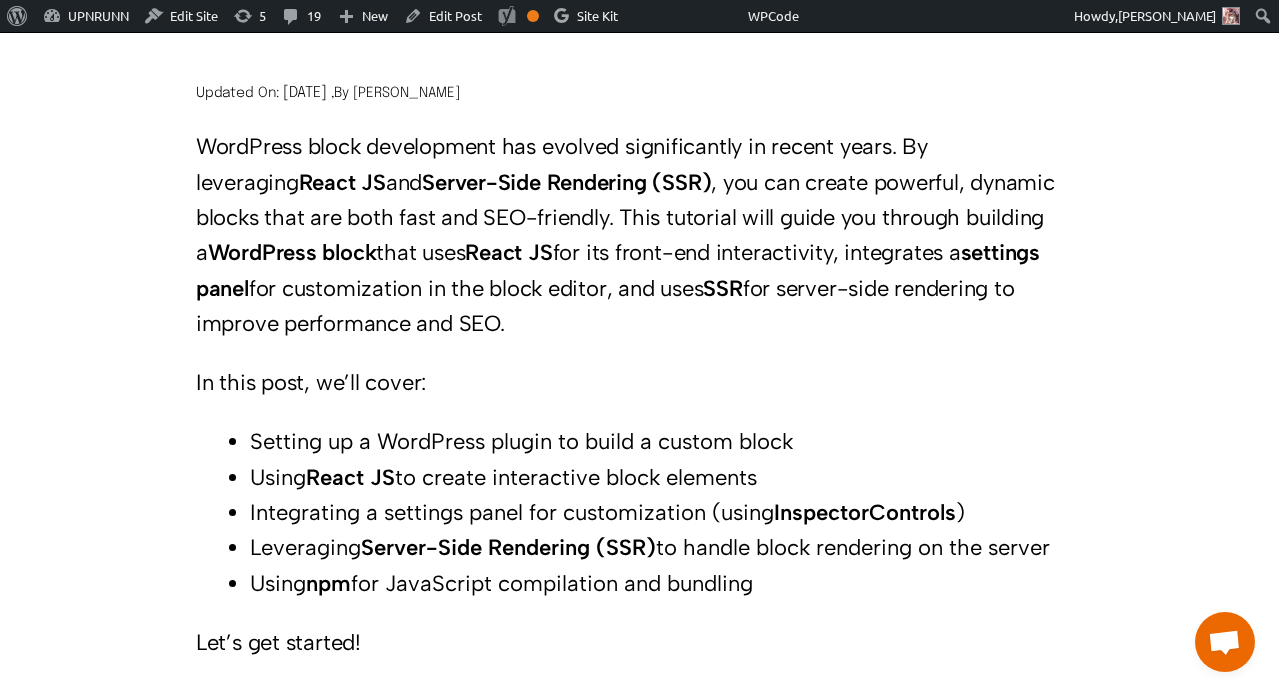 drag, startPoint x: 198, startPoint y: 148, endPoint x: 559, endPoint y: 317, distance: 398.60004 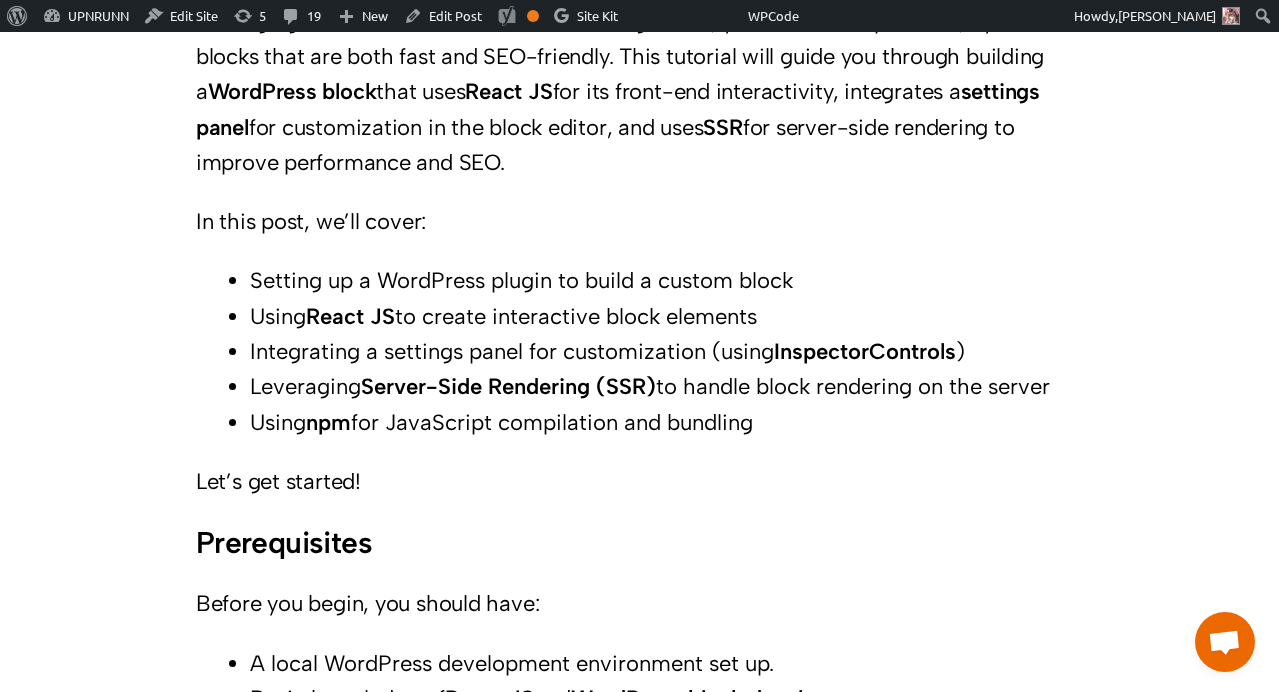 scroll, scrollTop: 1084, scrollLeft: 0, axis: vertical 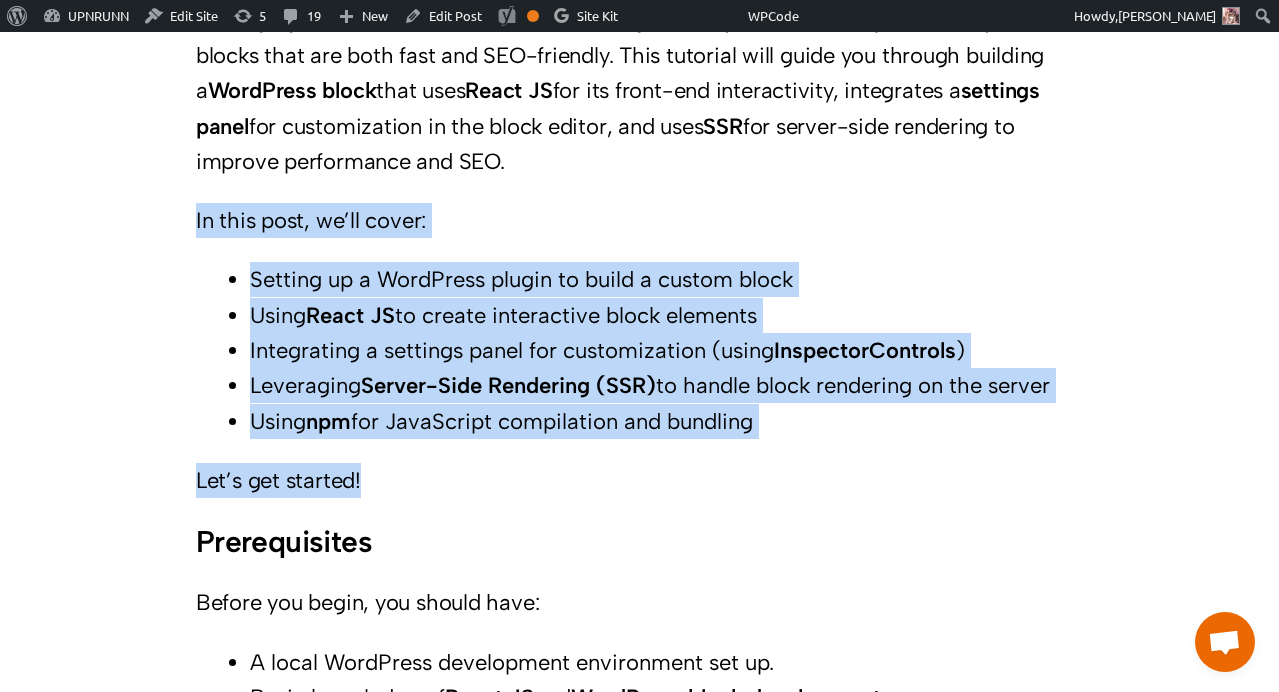 drag, startPoint x: 191, startPoint y: 222, endPoint x: 402, endPoint y: 478, distance: 331.7484 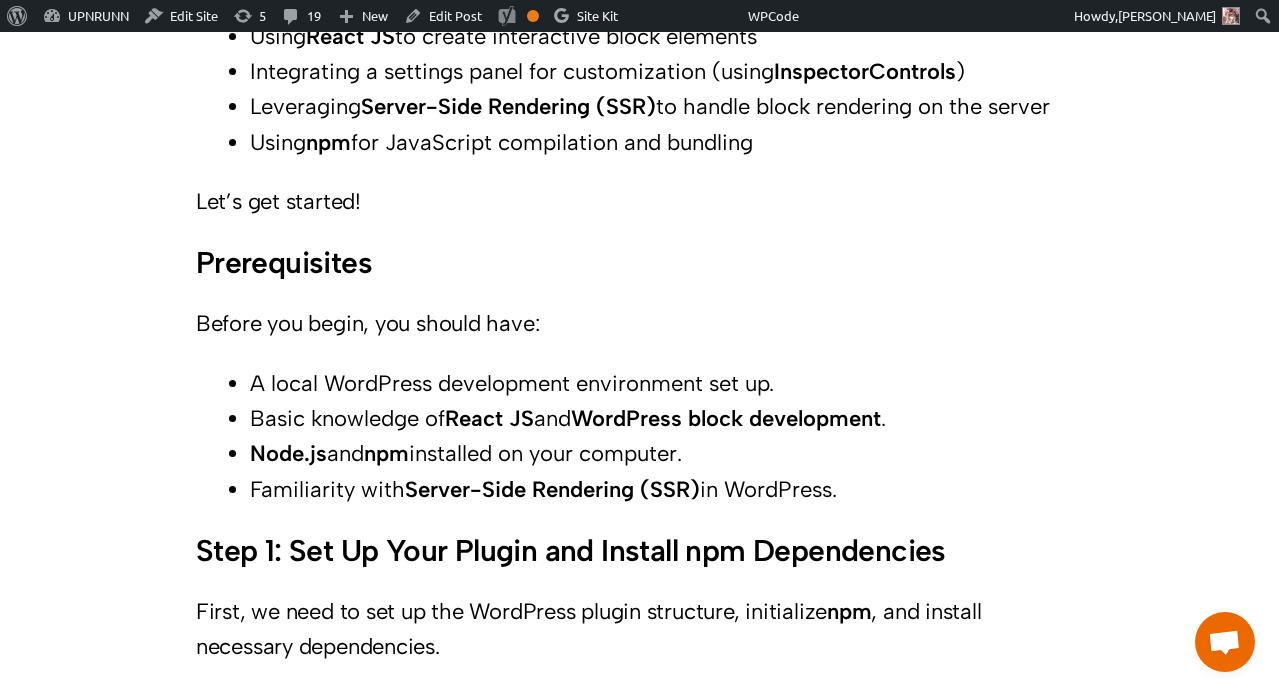 scroll, scrollTop: 1630, scrollLeft: 0, axis: vertical 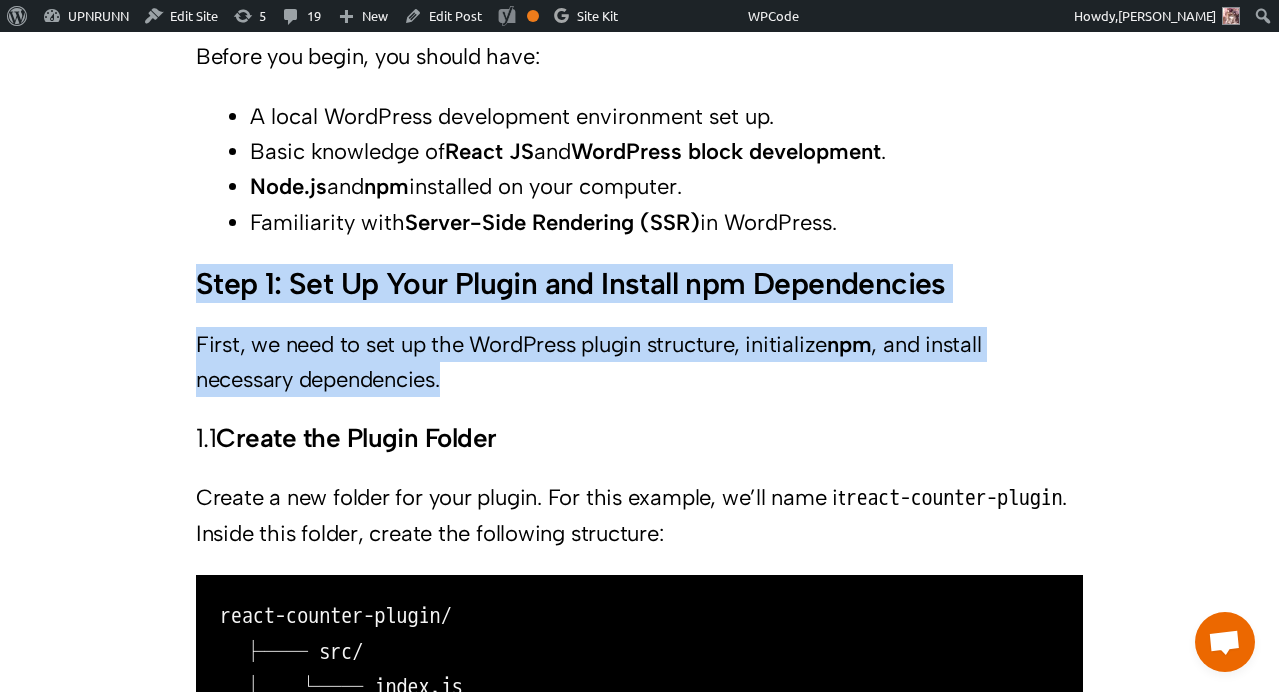 drag, startPoint x: 196, startPoint y: 284, endPoint x: 459, endPoint y: 383, distance: 281.01602 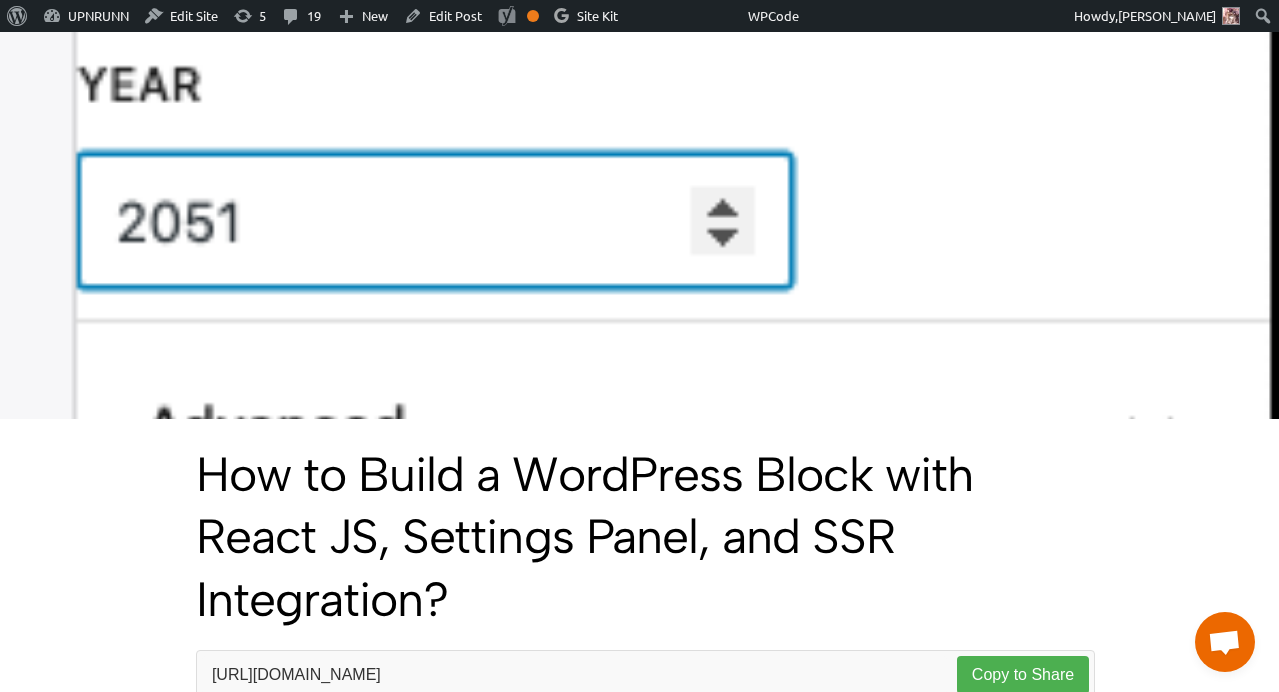 scroll, scrollTop: 598, scrollLeft: 0, axis: vertical 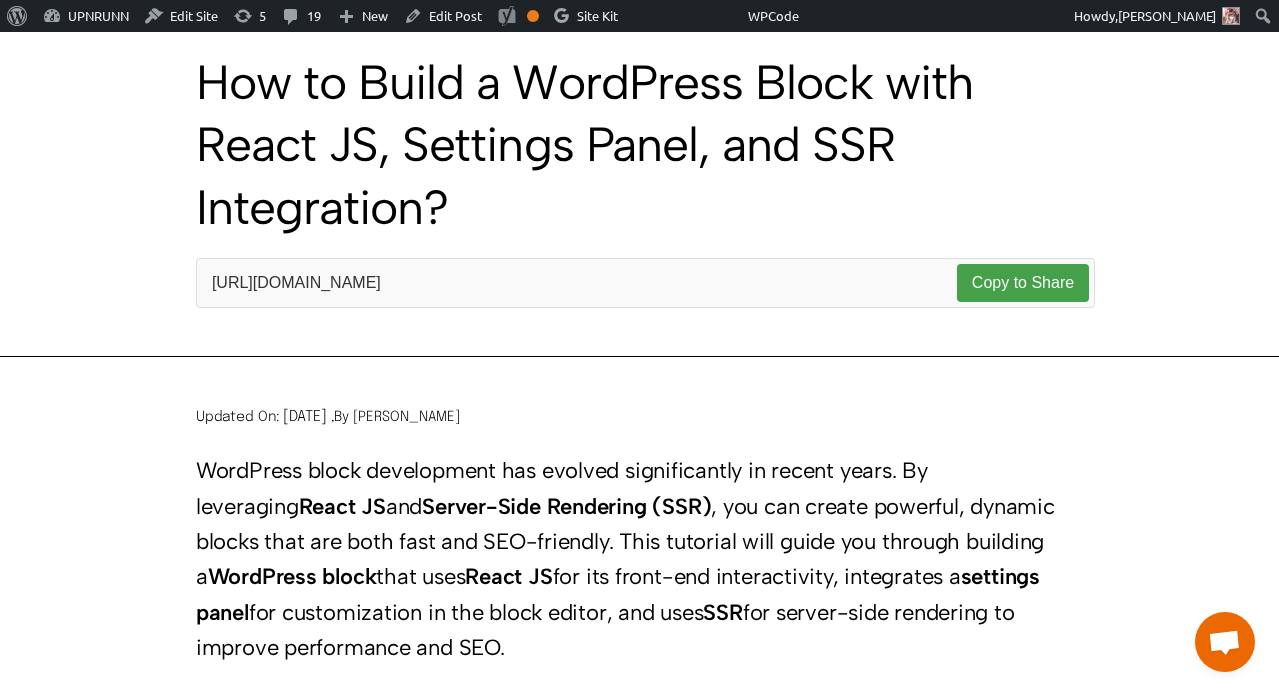 click on "Copy to Share" at bounding box center [1023, 283] 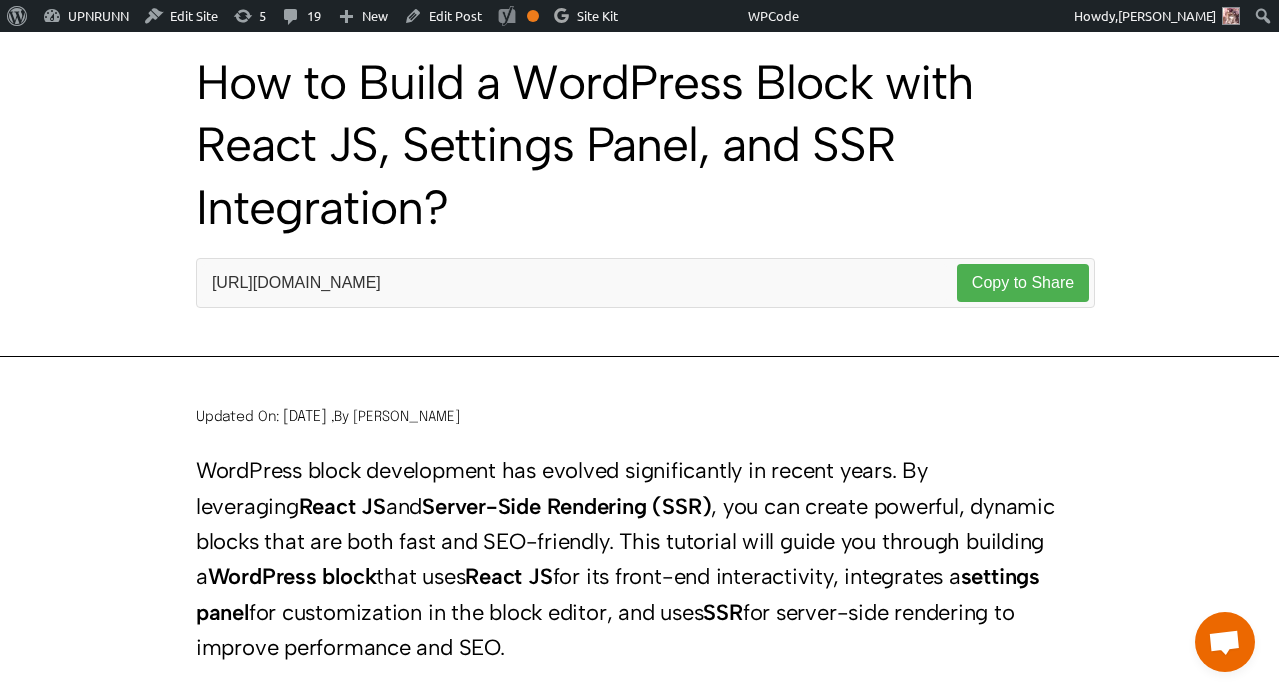 click on "WordPress block development has evolved significantly in recent years. By leveraging  React JS  and  Server-Side Rendering (SSR) , you can create powerful, dynamic blocks that are both fast and SEO-friendly. This tutorial will guide you through building a  WordPress block  that uses  React JS  for its front-end interactivity, integrates a  settings panel  for customization in the block editor, and uses  SSR  for server-side rendering to improve performance and SEO." at bounding box center [639, 559] 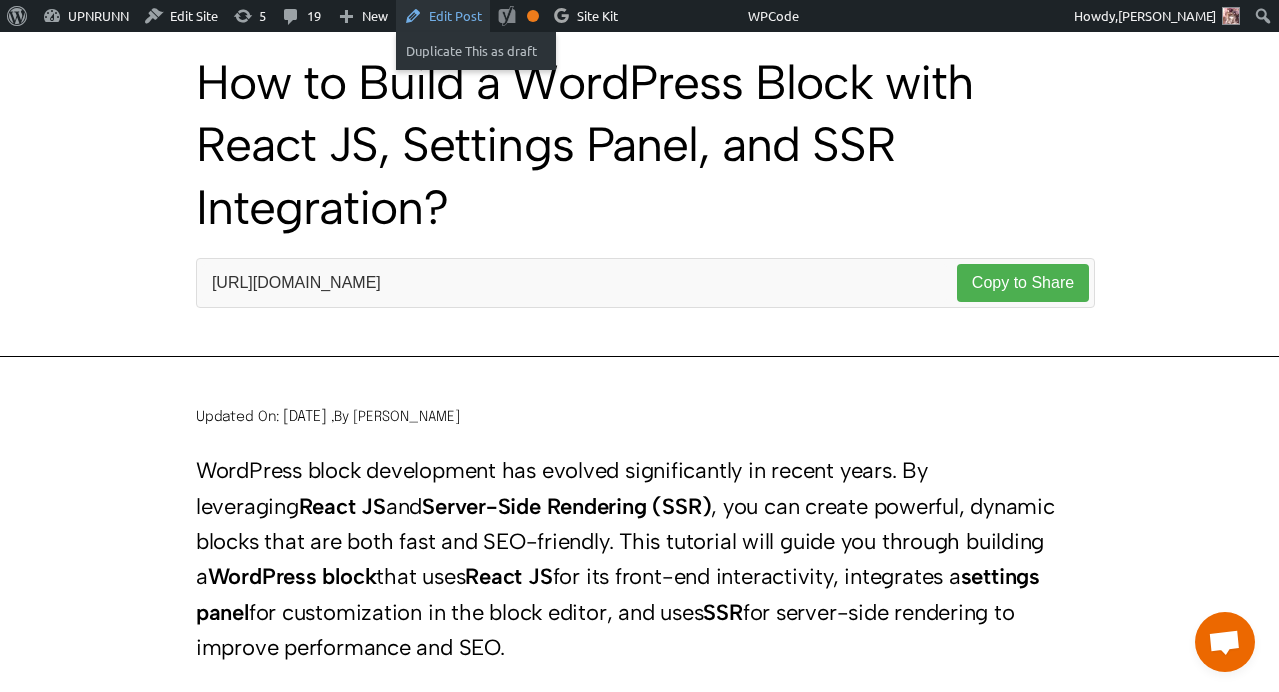 click on "Edit Post" at bounding box center (443, 16) 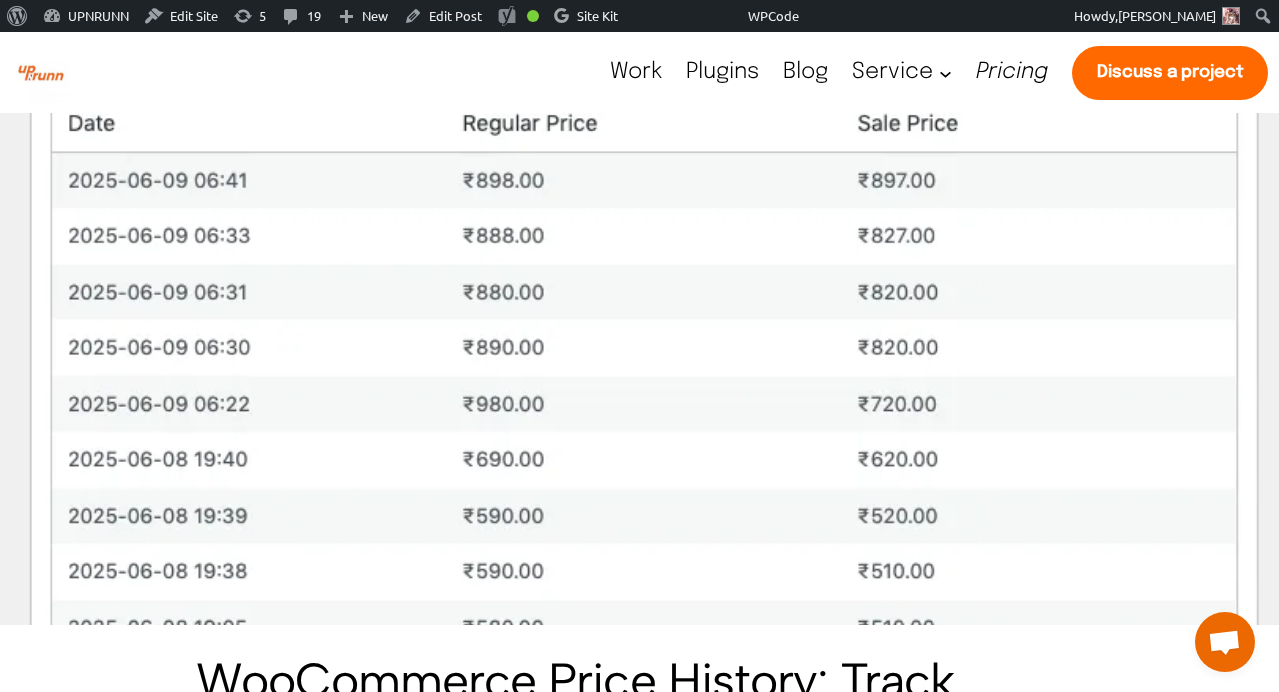 scroll, scrollTop: 0, scrollLeft: 0, axis: both 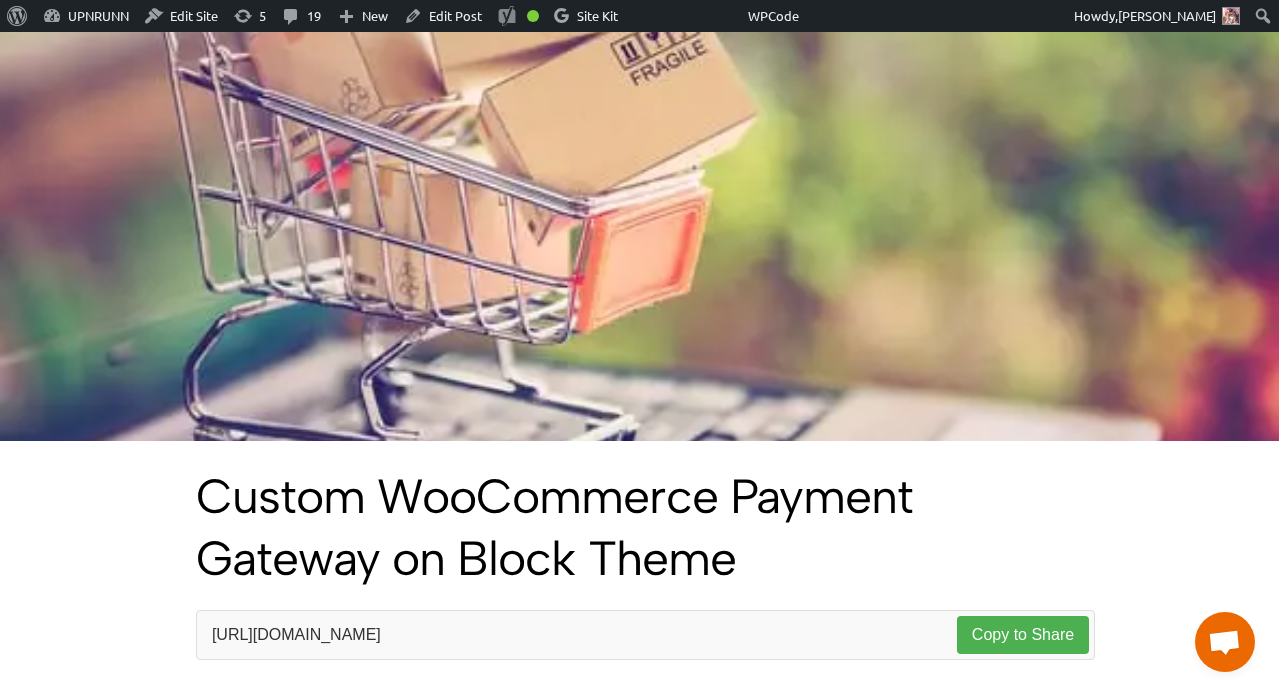 click on "Custom WooCommerce Payment Gateway on Block Theme" at bounding box center [639, 527] 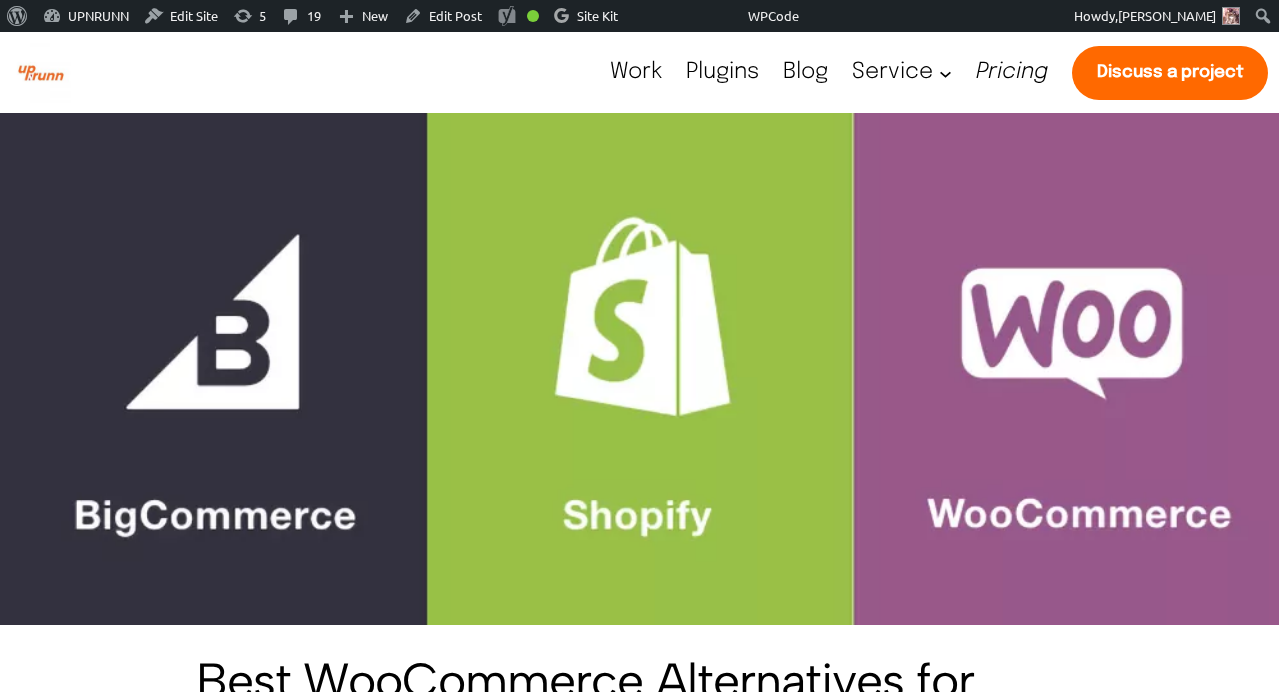 scroll, scrollTop: 0, scrollLeft: 0, axis: both 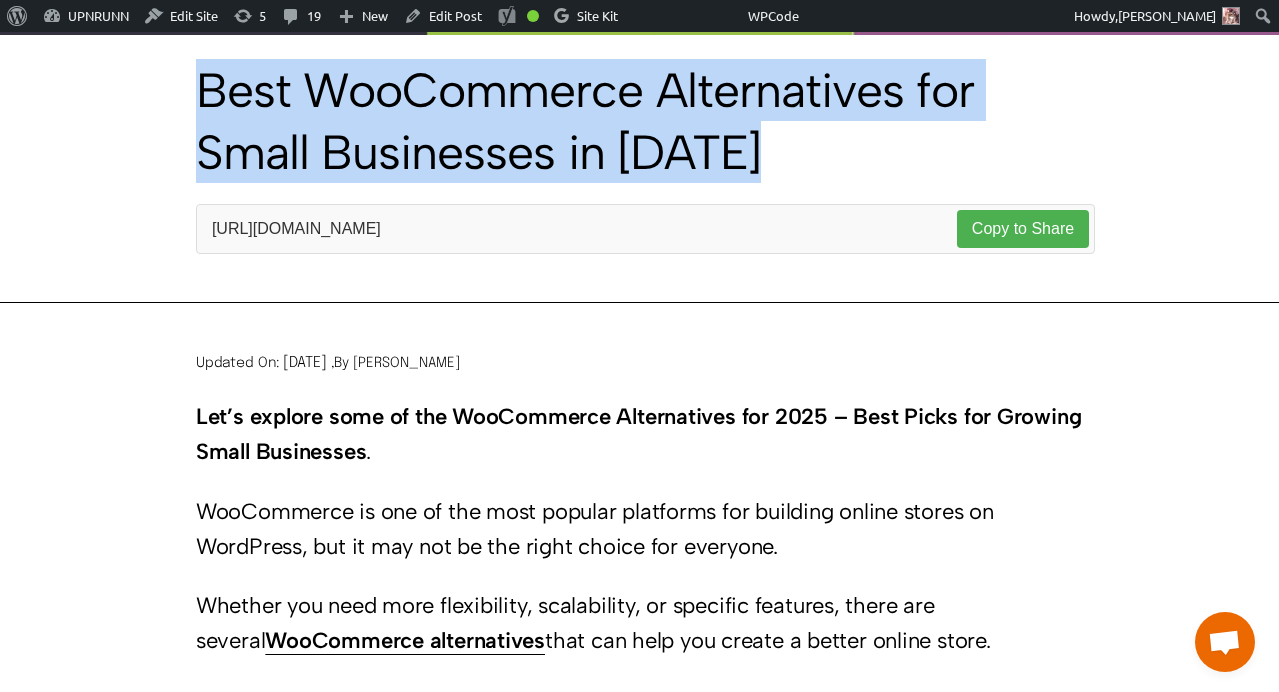 drag, startPoint x: 198, startPoint y: 82, endPoint x: 758, endPoint y: 187, distance: 569.7587 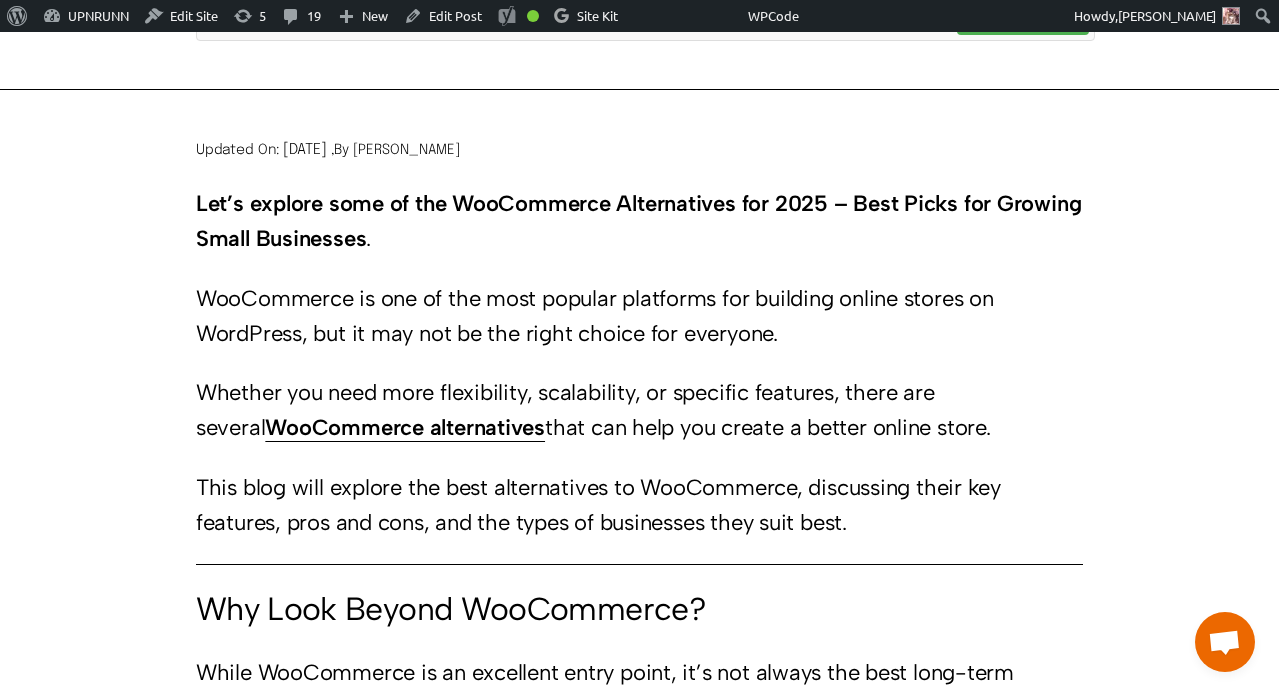 scroll, scrollTop: 904, scrollLeft: 0, axis: vertical 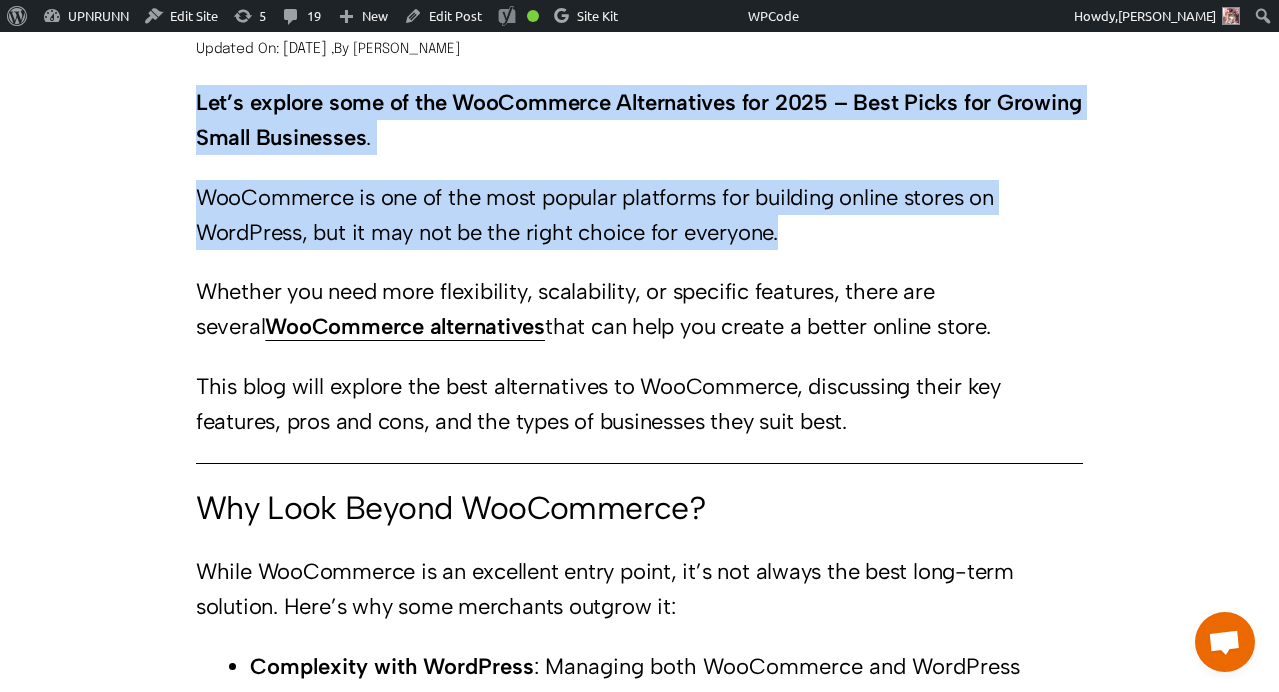 drag, startPoint x: 195, startPoint y: 104, endPoint x: 824, endPoint y: 232, distance: 641.8917 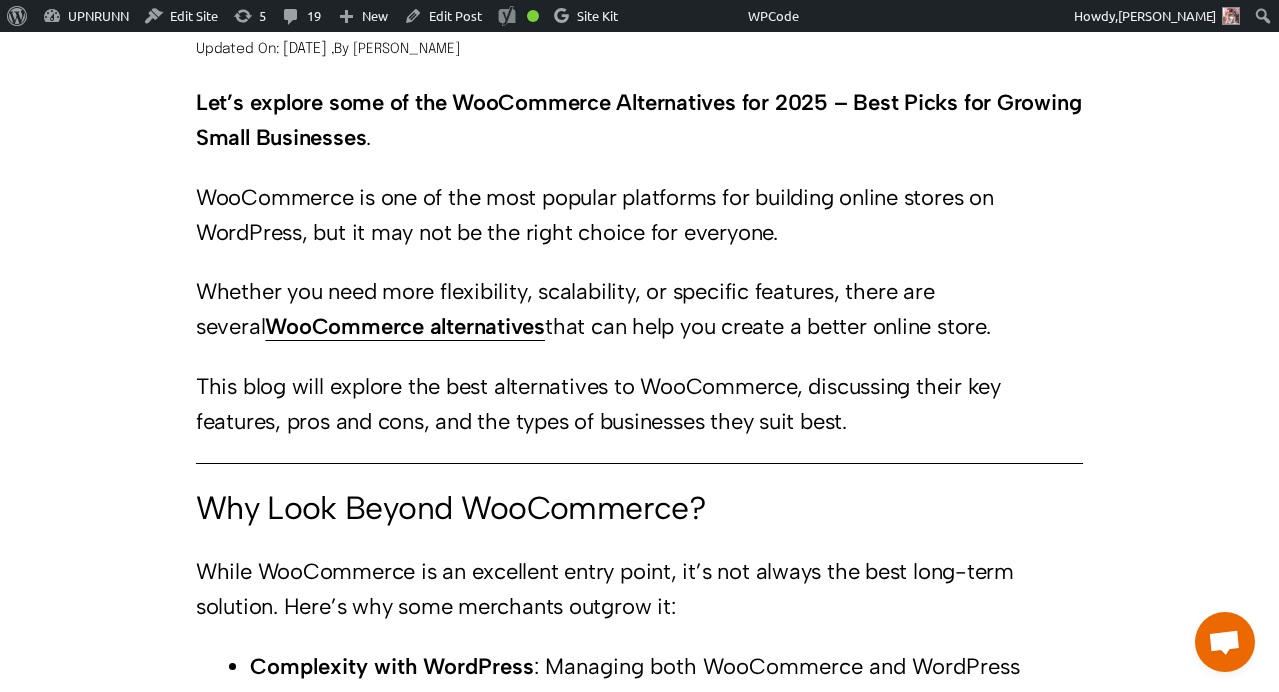 drag, startPoint x: 195, startPoint y: 292, endPoint x: 982, endPoint y: 319, distance: 787.463 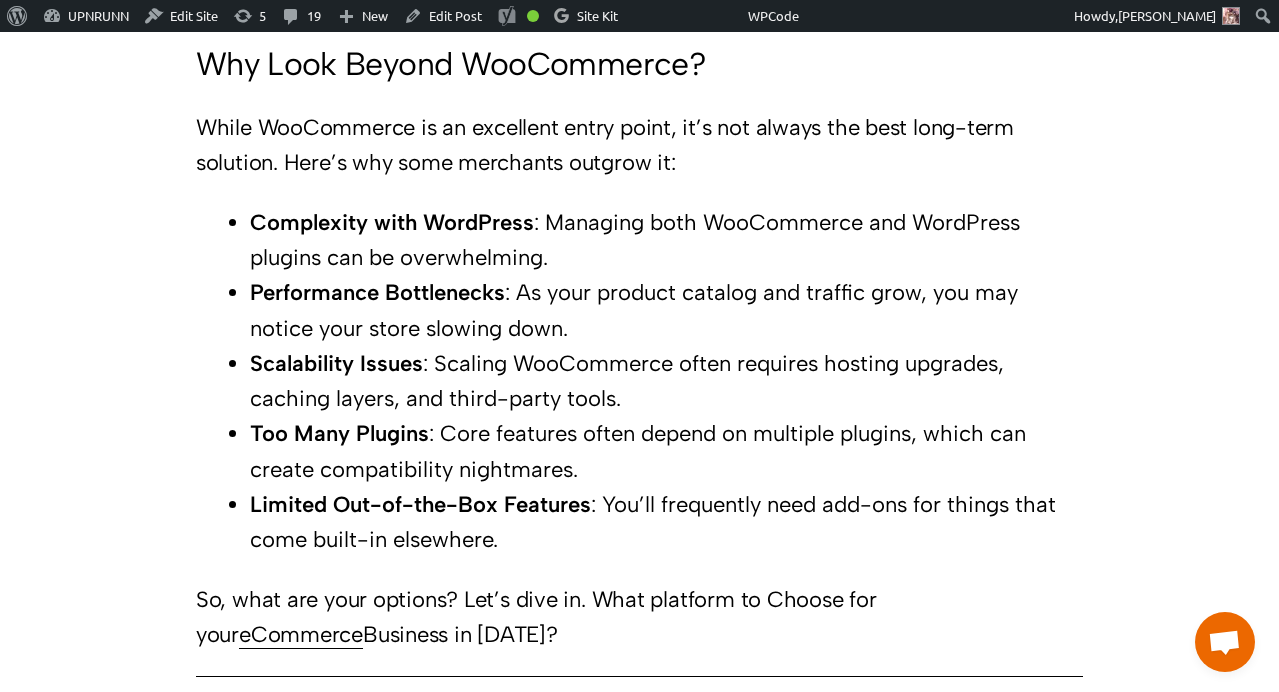 scroll, scrollTop: 1351, scrollLeft: 0, axis: vertical 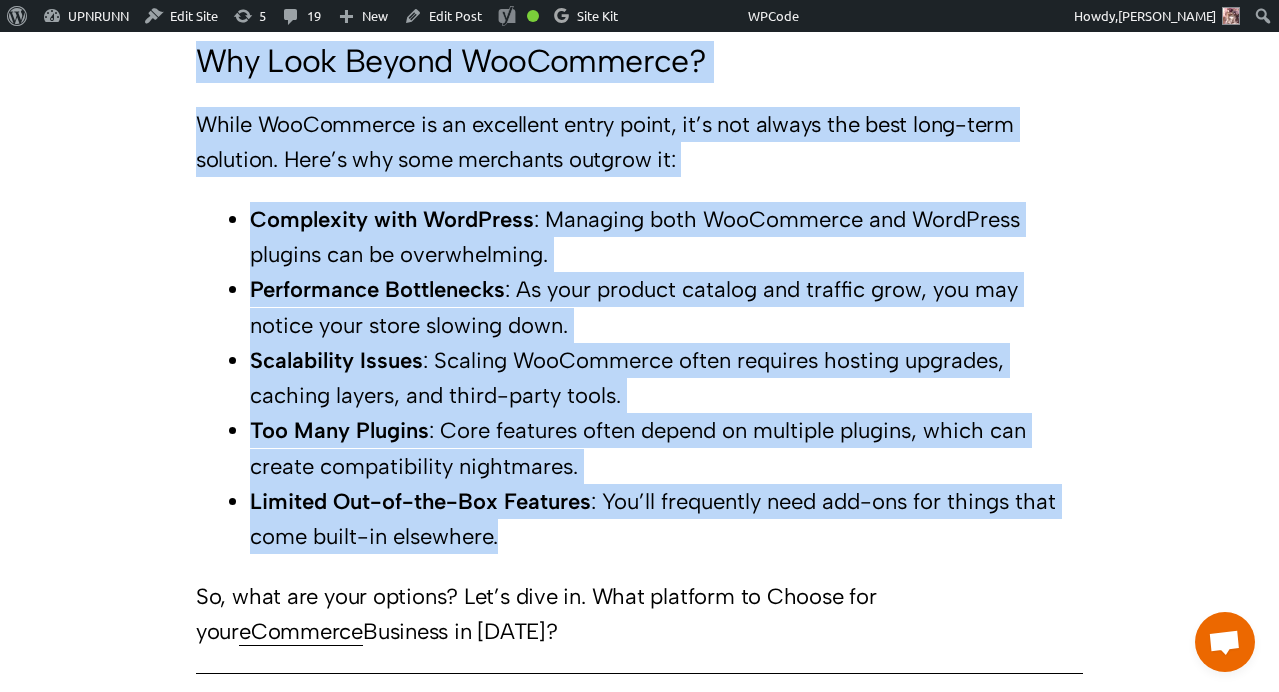 drag, startPoint x: 197, startPoint y: 57, endPoint x: 605, endPoint y: 534, distance: 627.6886 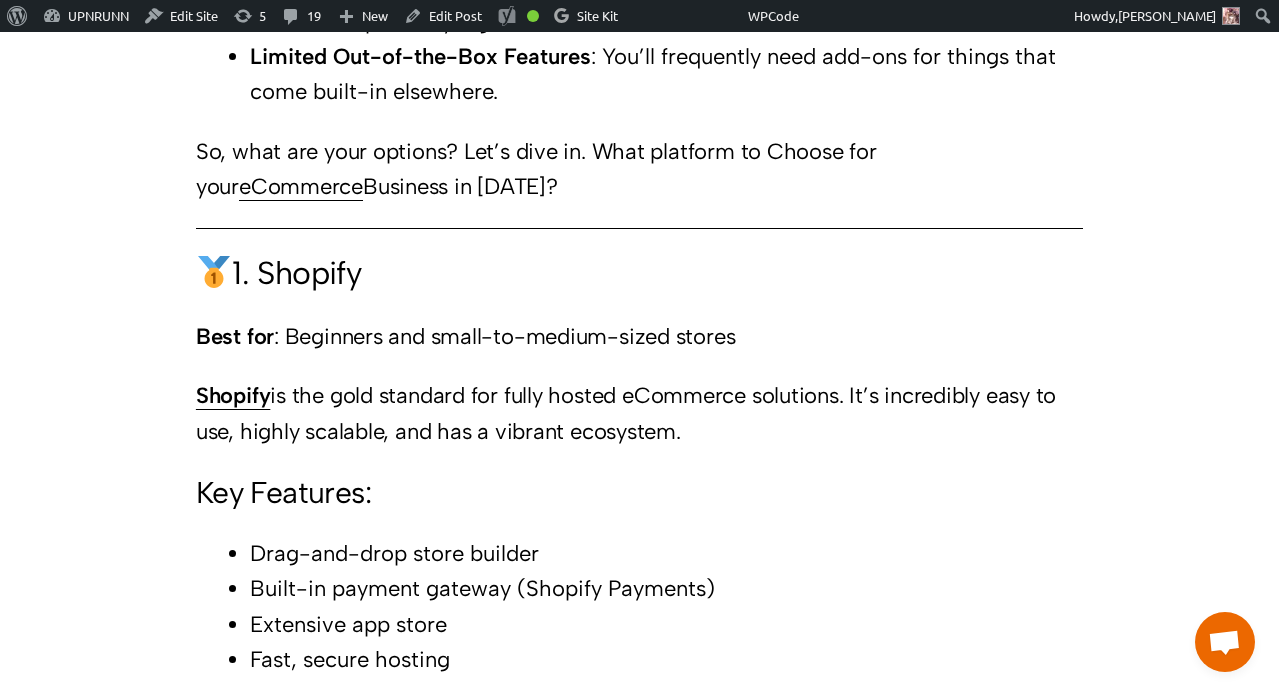 scroll, scrollTop: 1912, scrollLeft: 0, axis: vertical 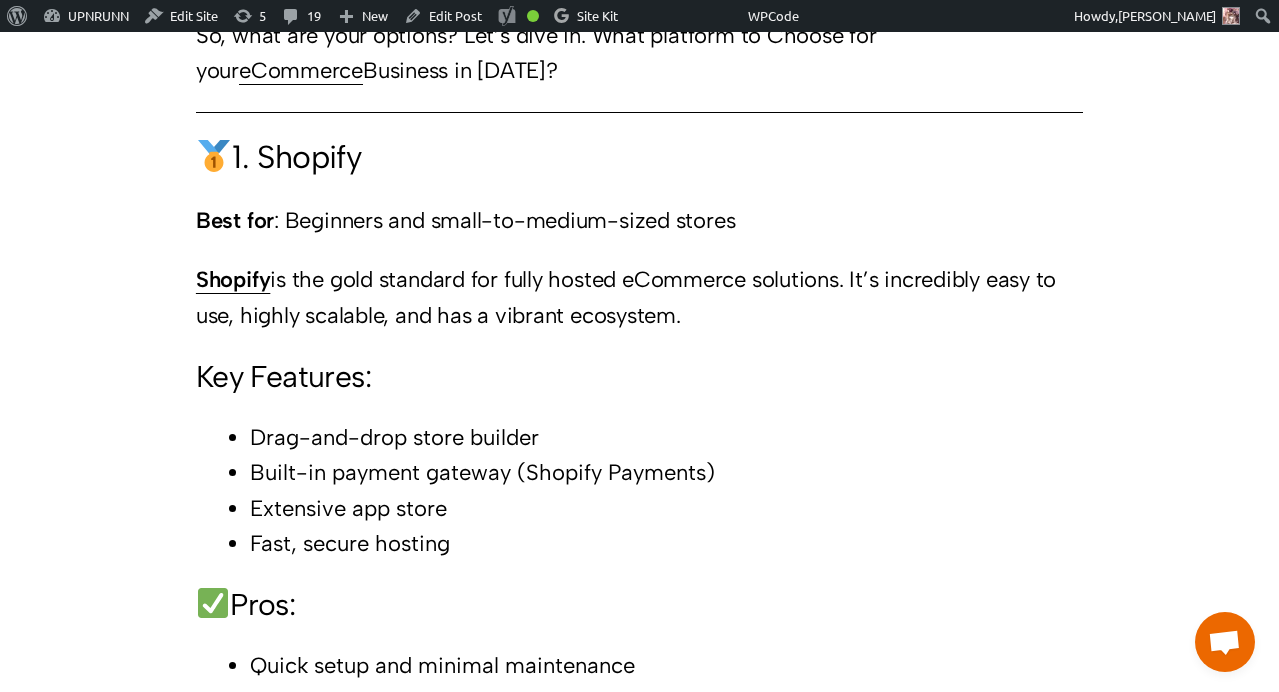 drag, startPoint x: 204, startPoint y: 151, endPoint x: 345, endPoint y: 223, distance: 158.31929 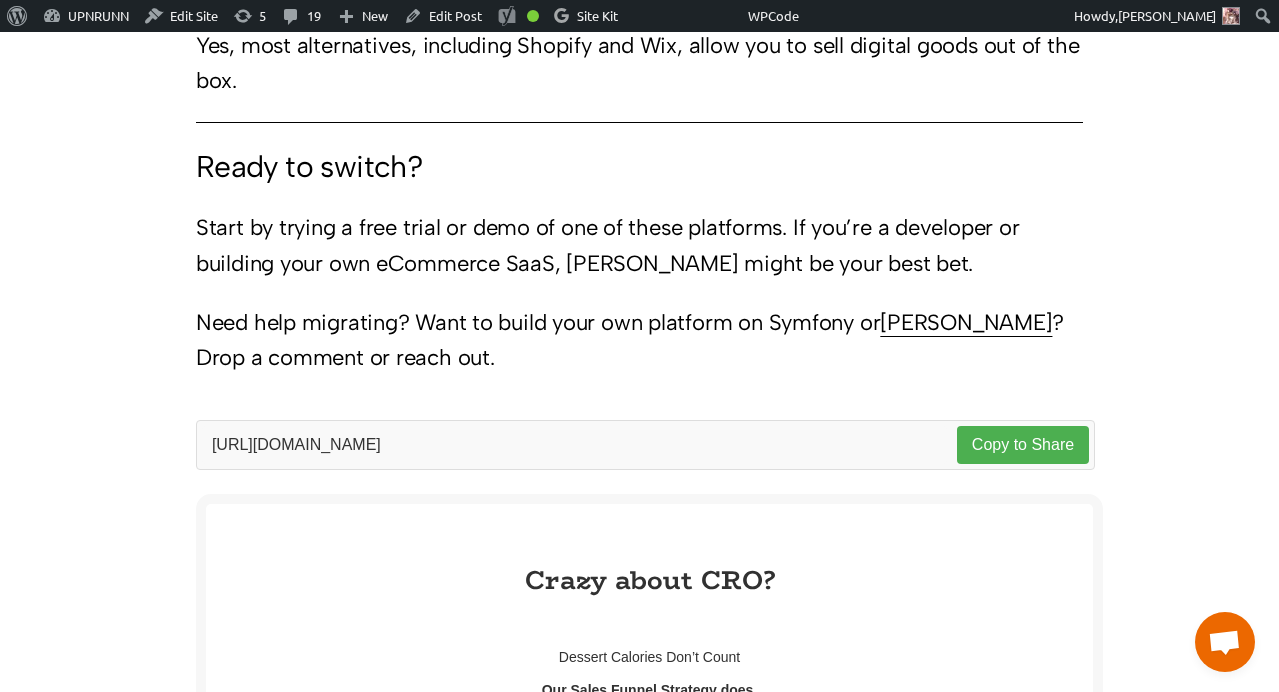 scroll, scrollTop: 9447, scrollLeft: 0, axis: vertical 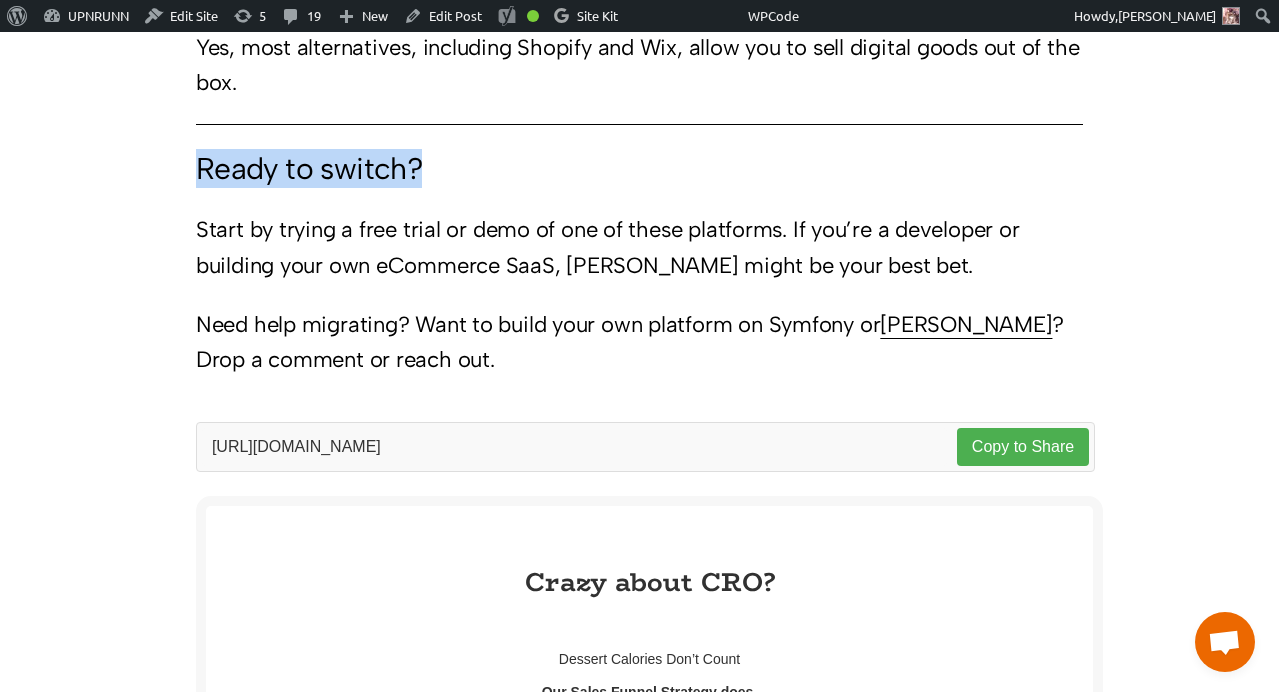 drag, startPoint x: 199, startPoint y: 173, endPoint x: 489, endPoint y: 174, distance: 290.0017 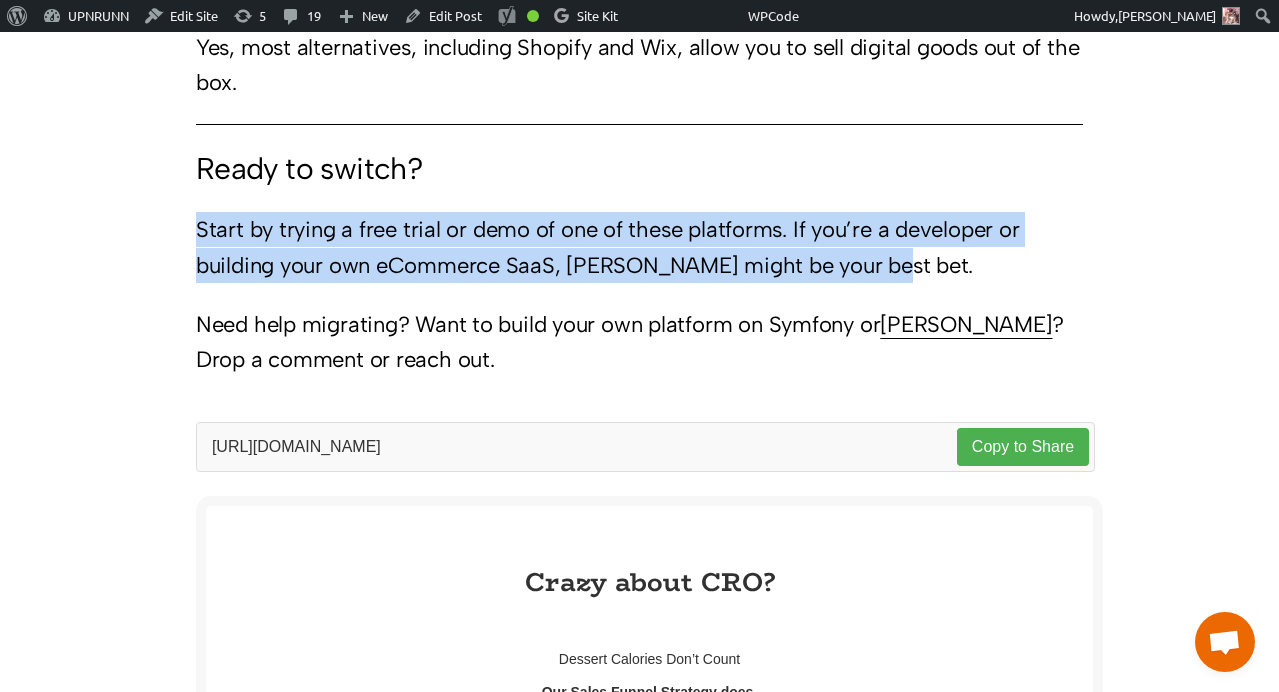 drag, startPoint x: 197, startPoint y: 234, endPoint x: 879, endPoint y: 266, distance: 682.7503 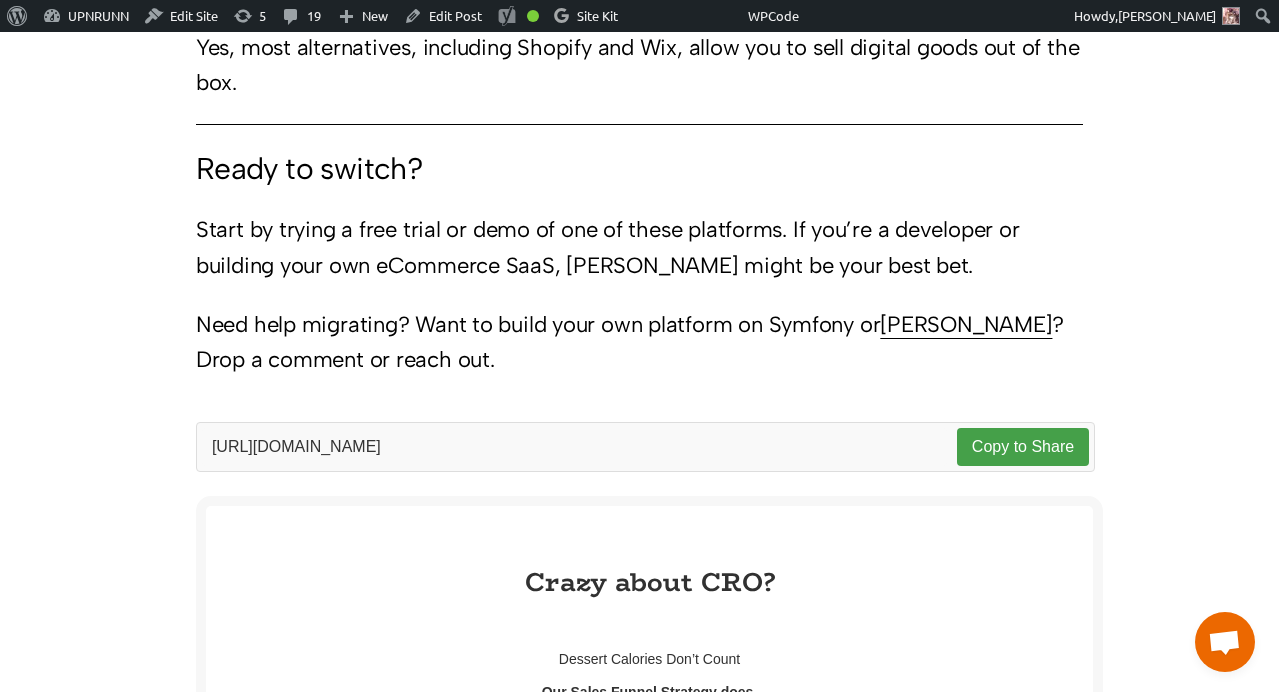 click on "Copy to Share" at bounding box center (1023, 447) 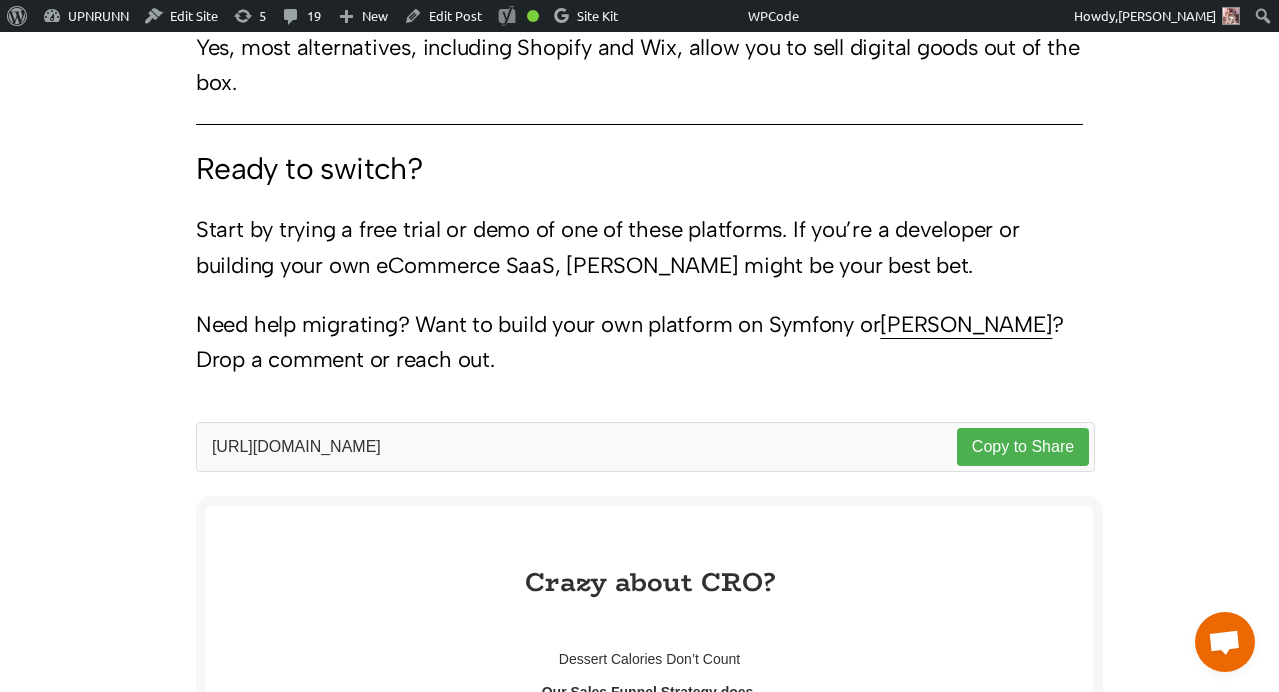 click on "Need help migrating? Want to build your own platform on Symfony or  Sylius ? Drop a comment or reach out." at bounding box center [639, 342] 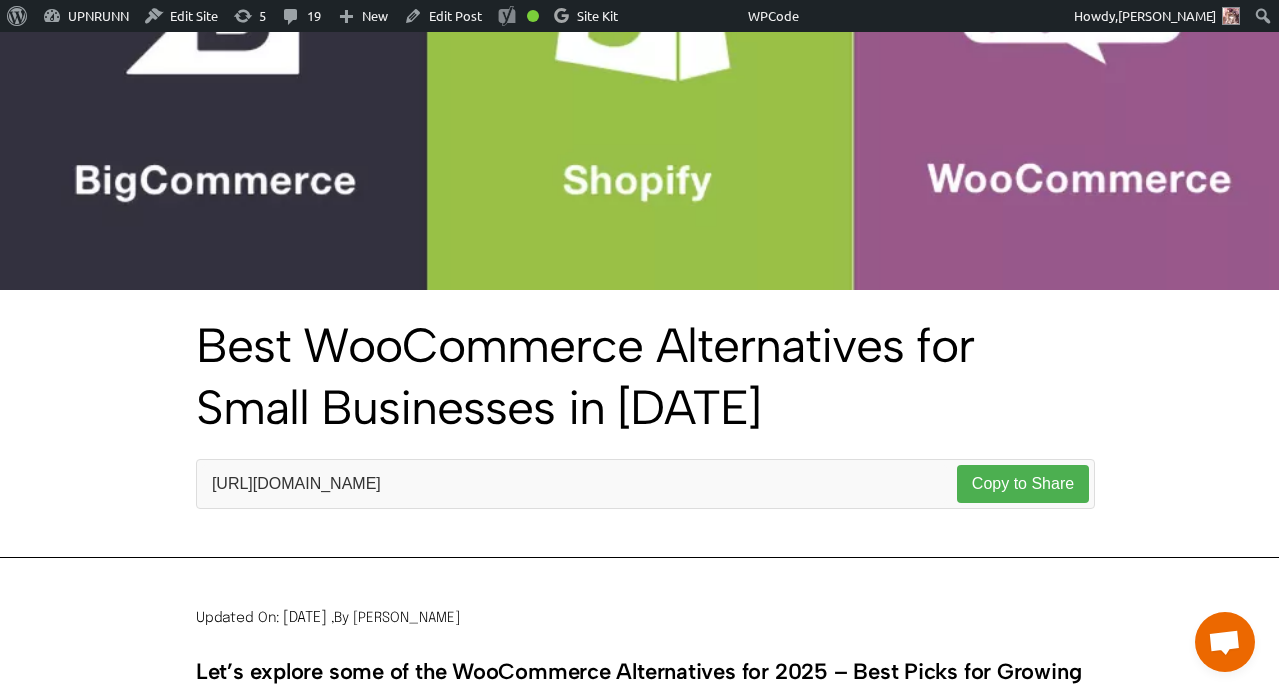 scroll, scrollTop: 0, scrollLeft: 0, axis: both 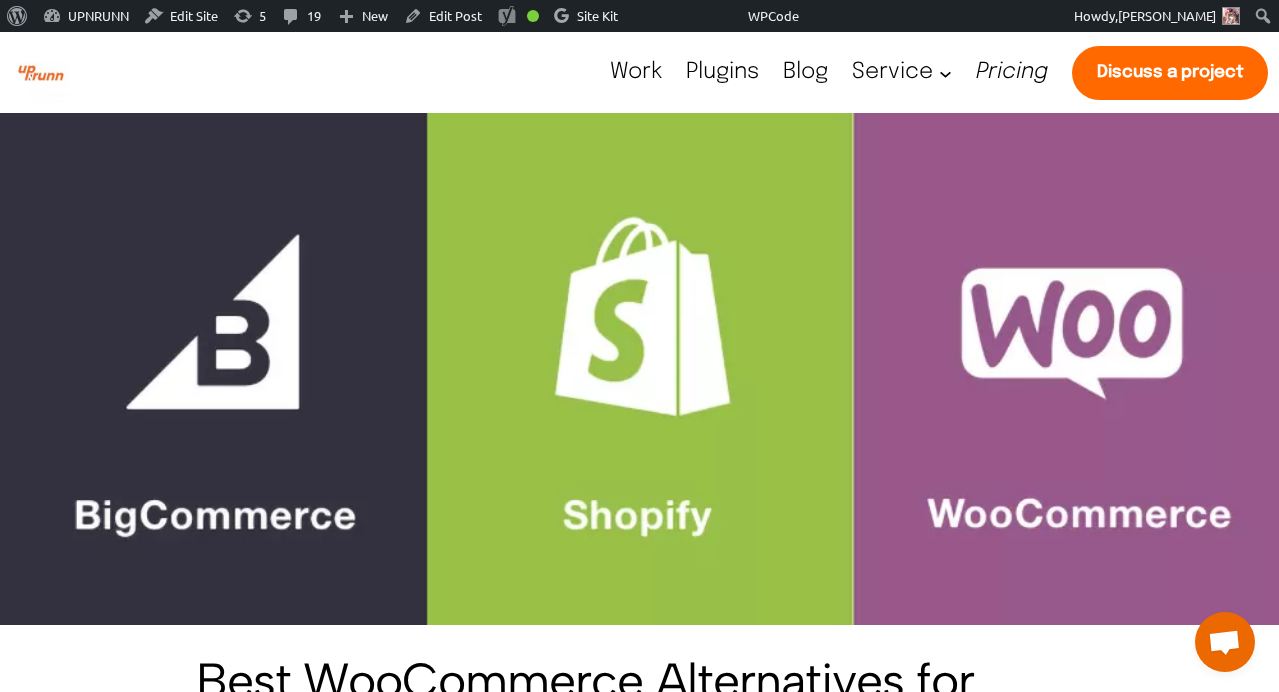 click on "Work Plugins Blog Service WordPress Development WooCommerce Development  Content Writting Pricing" at bounding box center (829, 72) 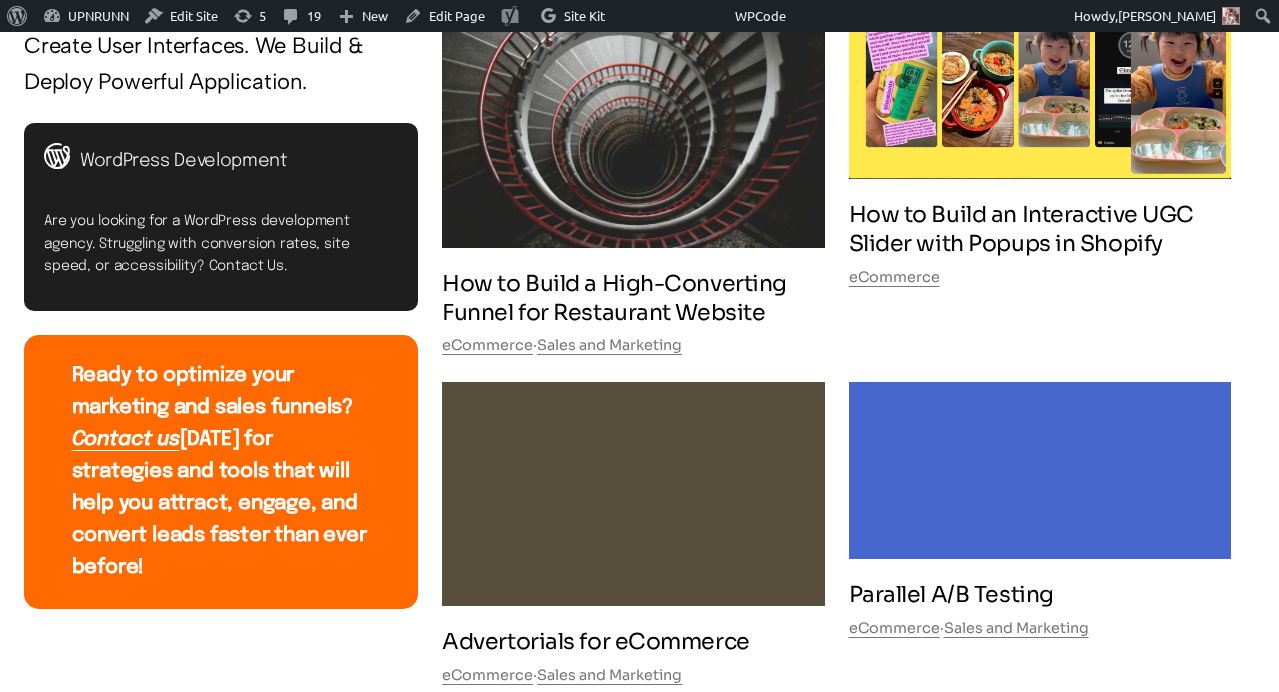 scroll, scrollTop: 656, scrollLeft: 0, axis: vertical 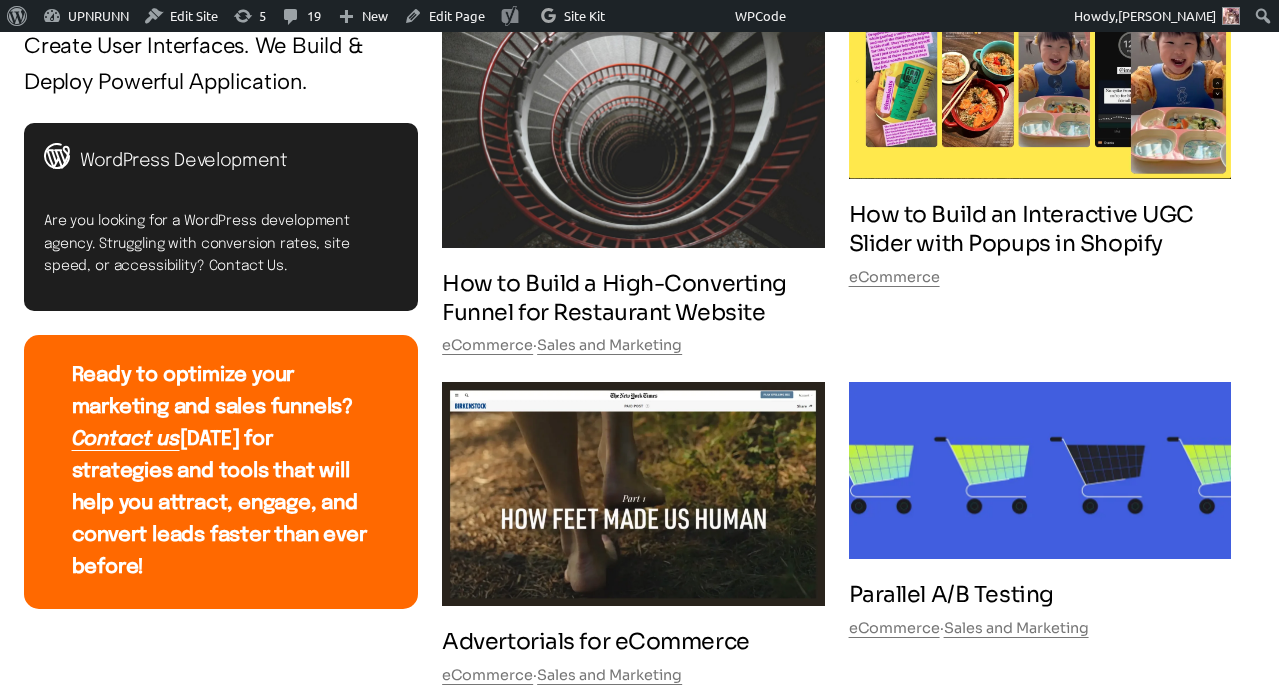 click on "How to Build a High-Converting Funnel for Restaurant Website" at bounding box center [633, 298] 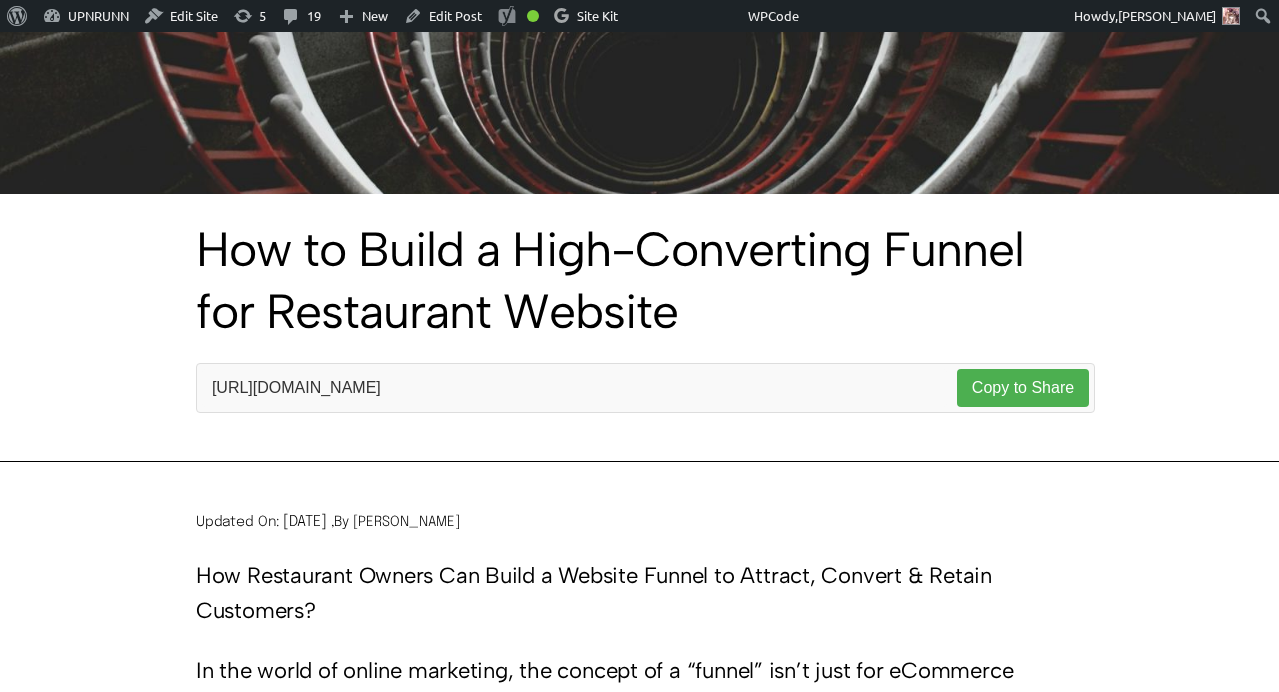scroll, scrollTop: 431, scrollLeft: 0, axis: vertical 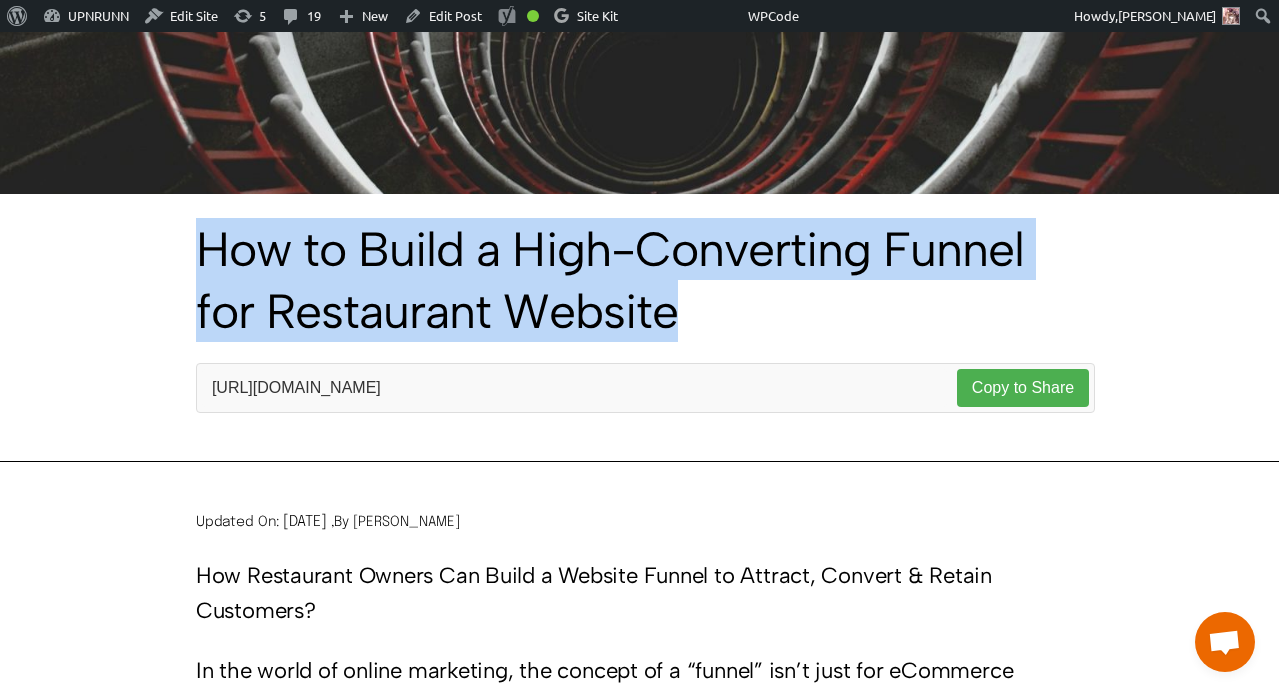 drag, startPoint x: 195, startPoint y: 245, endPoint x: 710, endPoint y: 317, distance: 520.00867 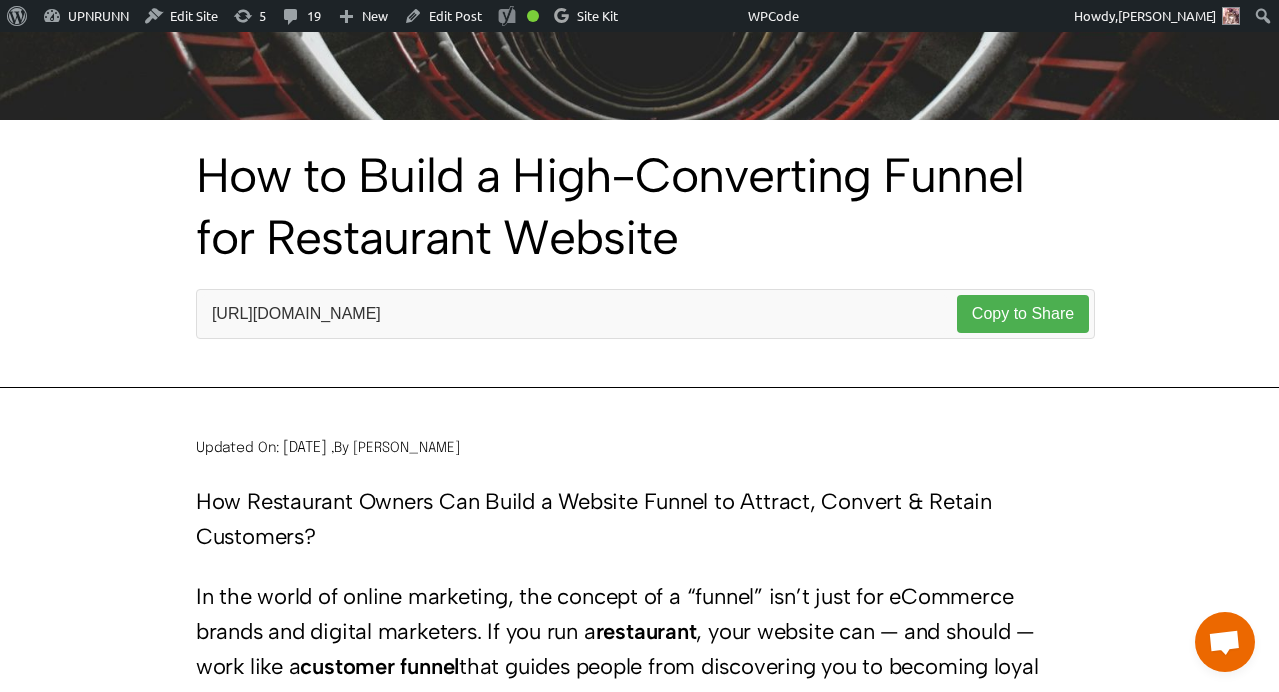 scroll, scrollTop: 508, scrollLeft: 0, axis: vertical 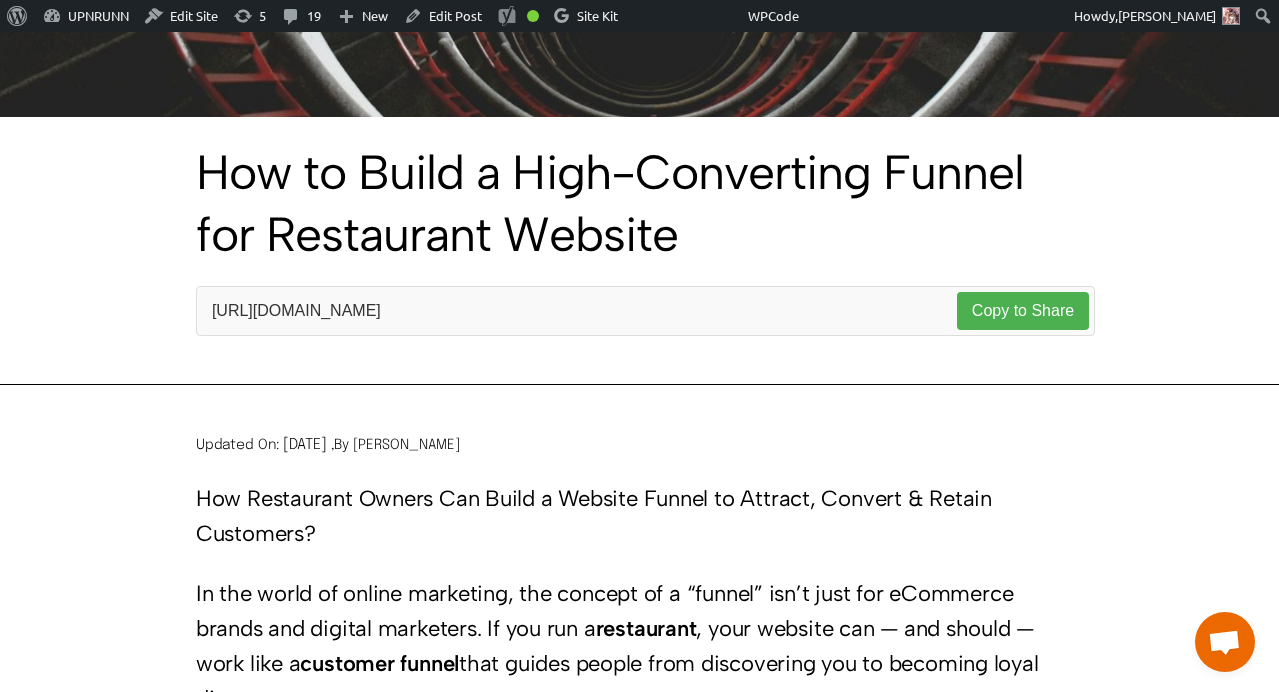 click on "How Restaurant Owners Can Build a Website Funnel to Attract, Convert & Retain Customers?" at bounding box center (639, 516) 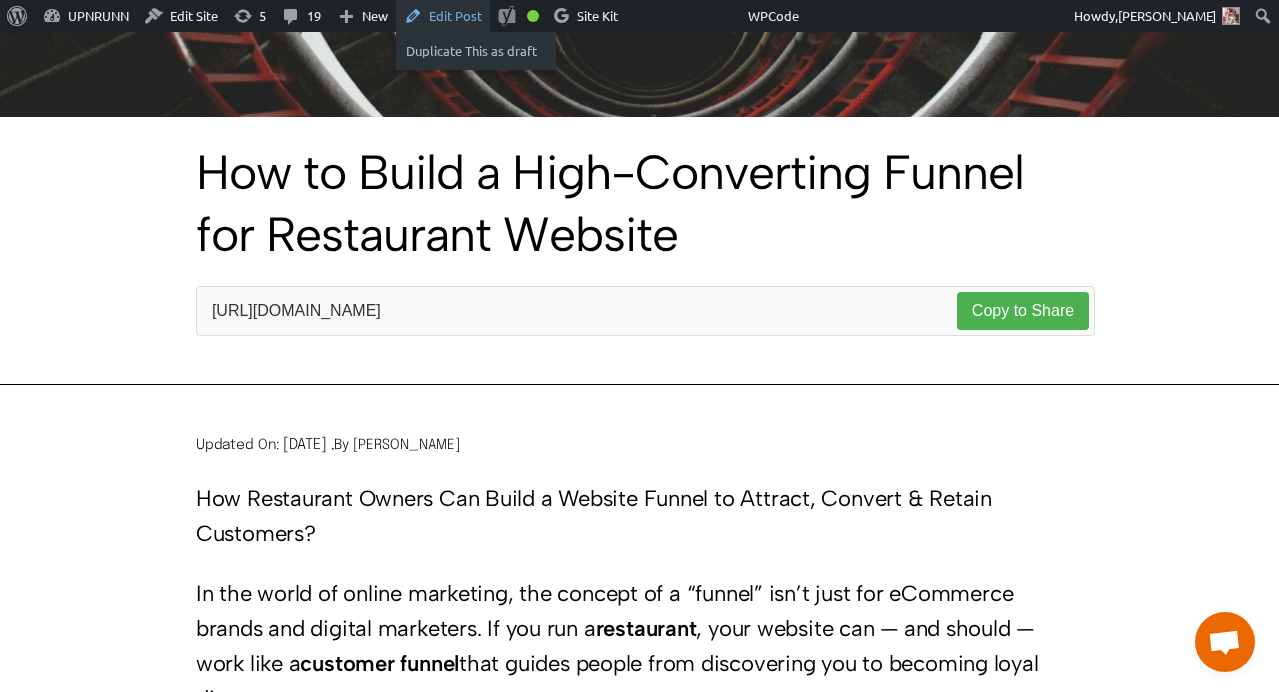 click on "Edit Post" at bounding box center (443, 16) 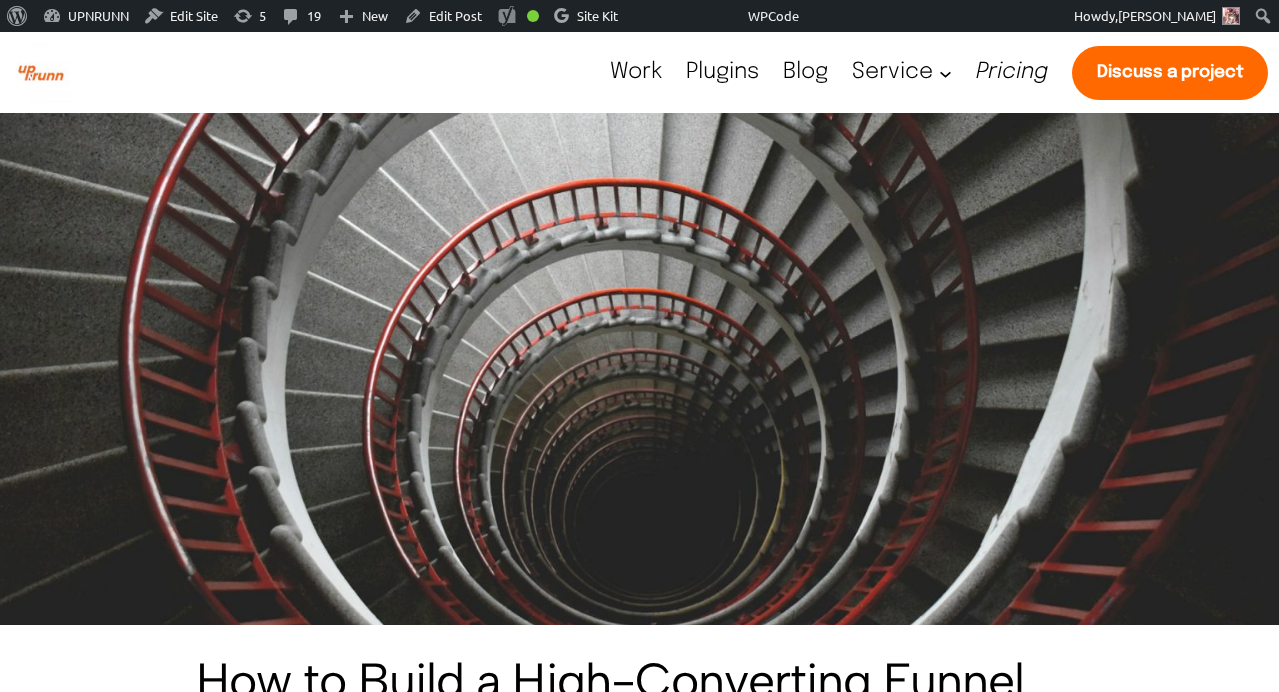 scroll, scrollTop: 518, scrollLeft: 0, axis: vertical 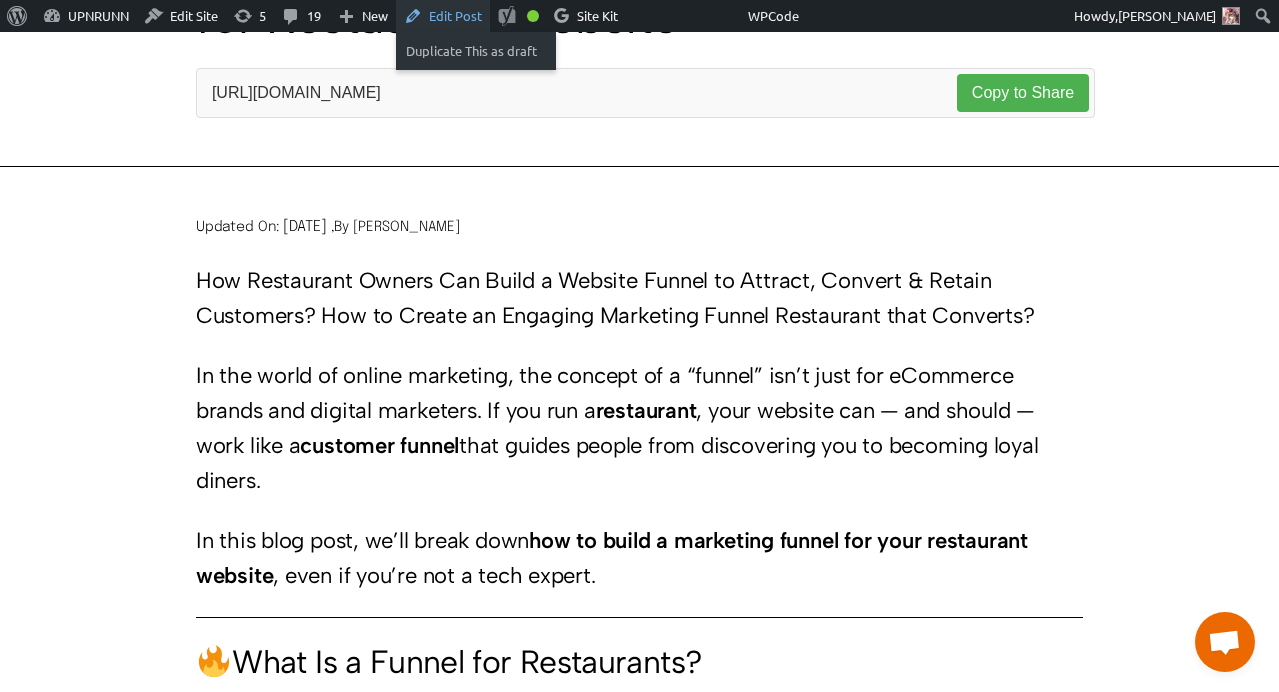 click on "Edit Post" at bounding box center [443, 16] 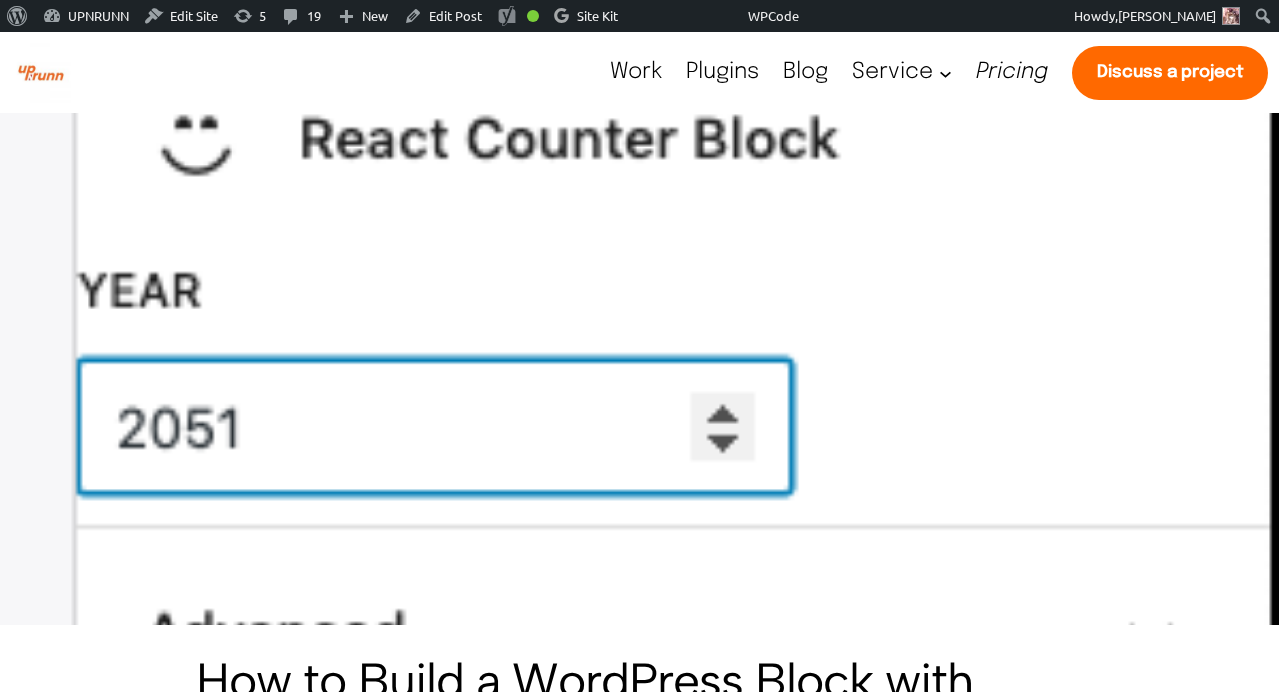 scroll, scrollTop: 326, scrollLeft: 0, axis: vertical 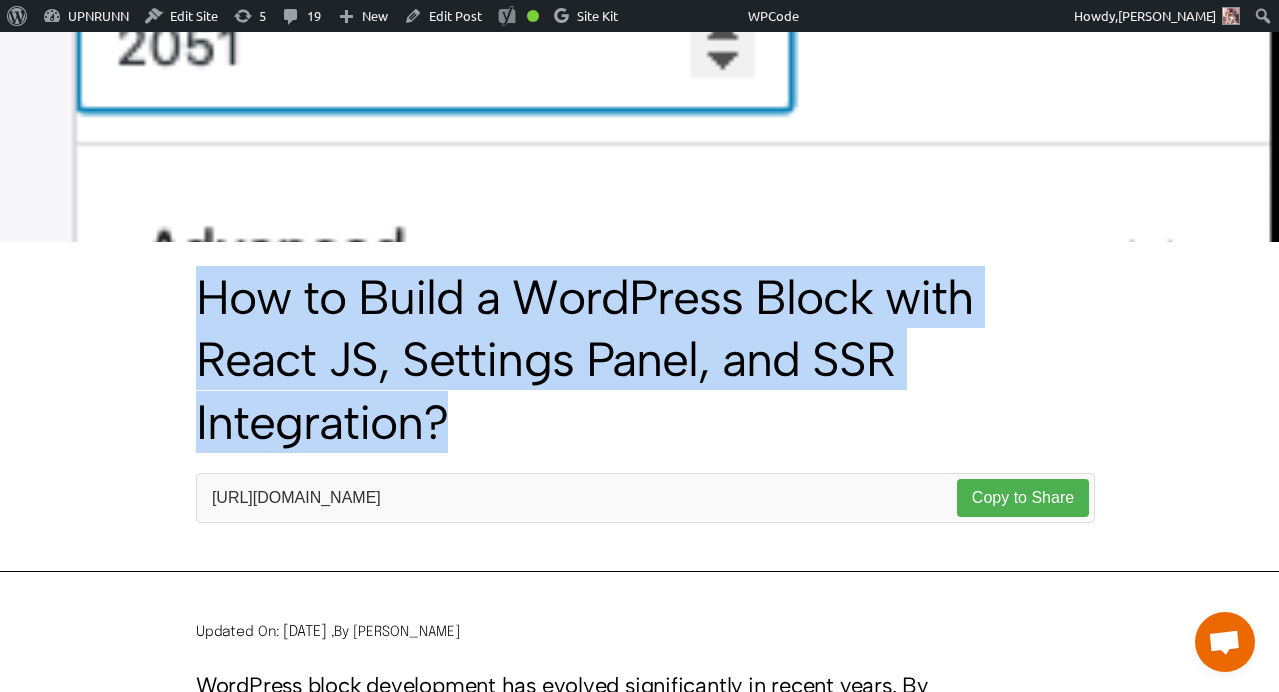 drag, startPoint x: 195, startPoint y: 296, endPoint x: 510, endPoint y: 412, distance: 335.6799 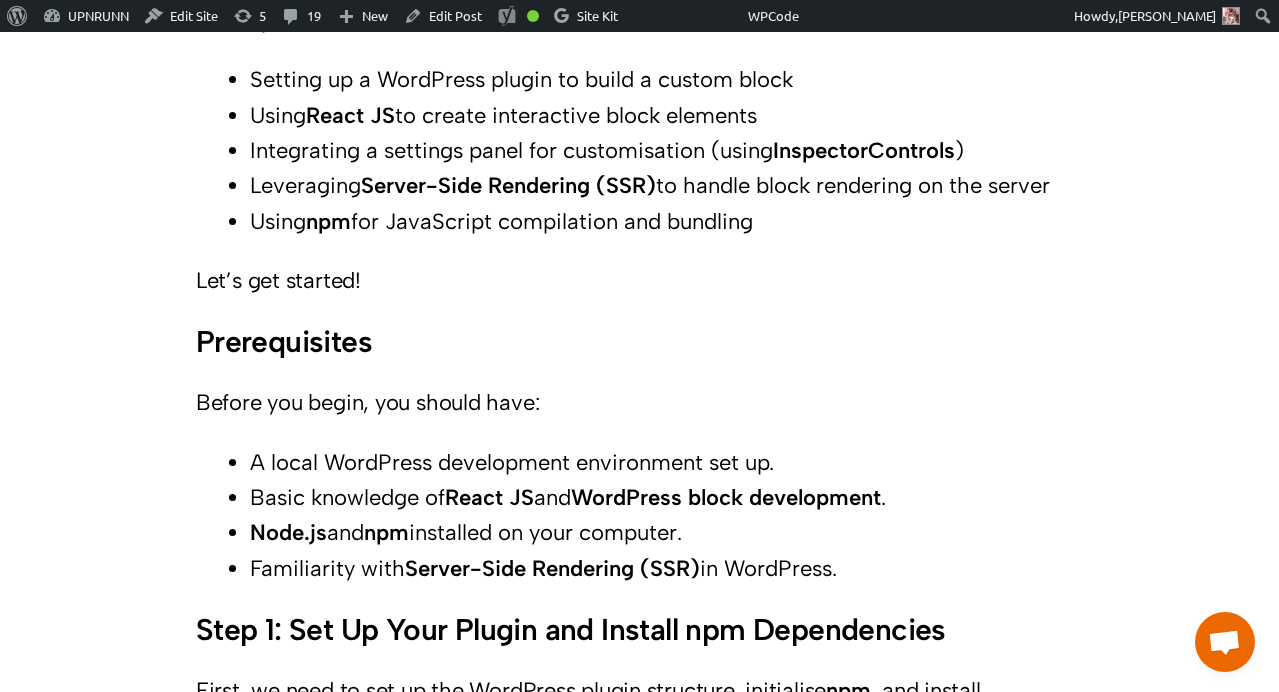 scroll, scrollTop: 2093, scrollLeft: 0, axis: vertical 